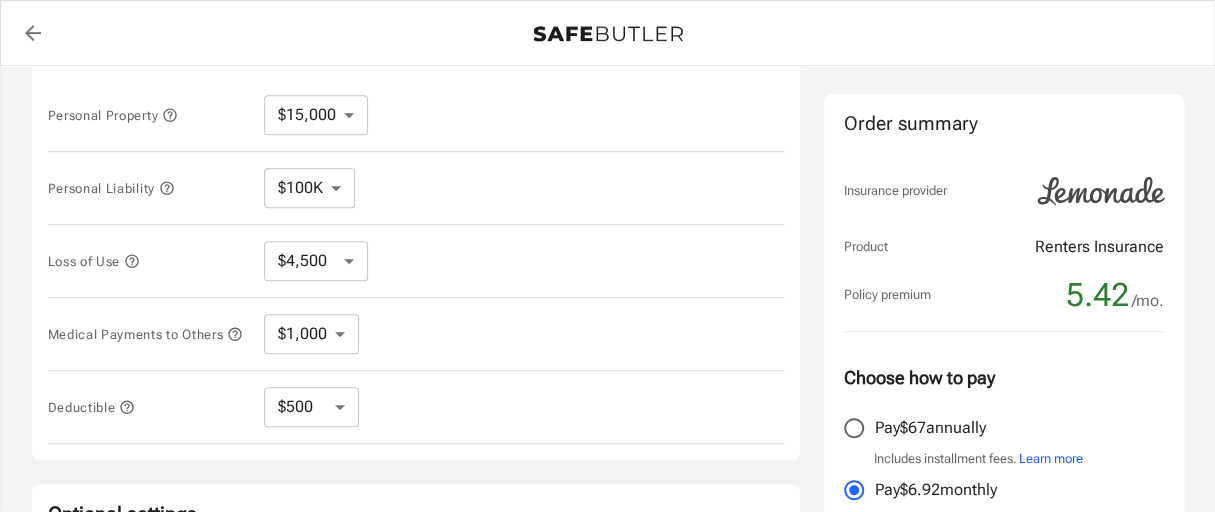 scroll, scrollTop: 434, scrollLeft: 0, axis: vertical 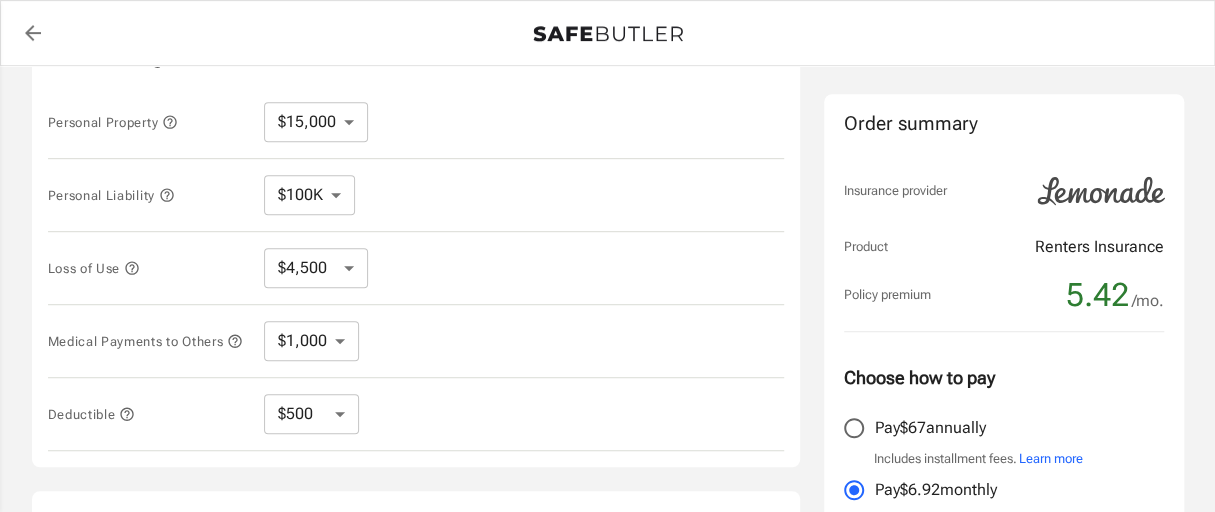 click on "$250 $500 $1,000 $2,500" at bounding box center (311, 414) 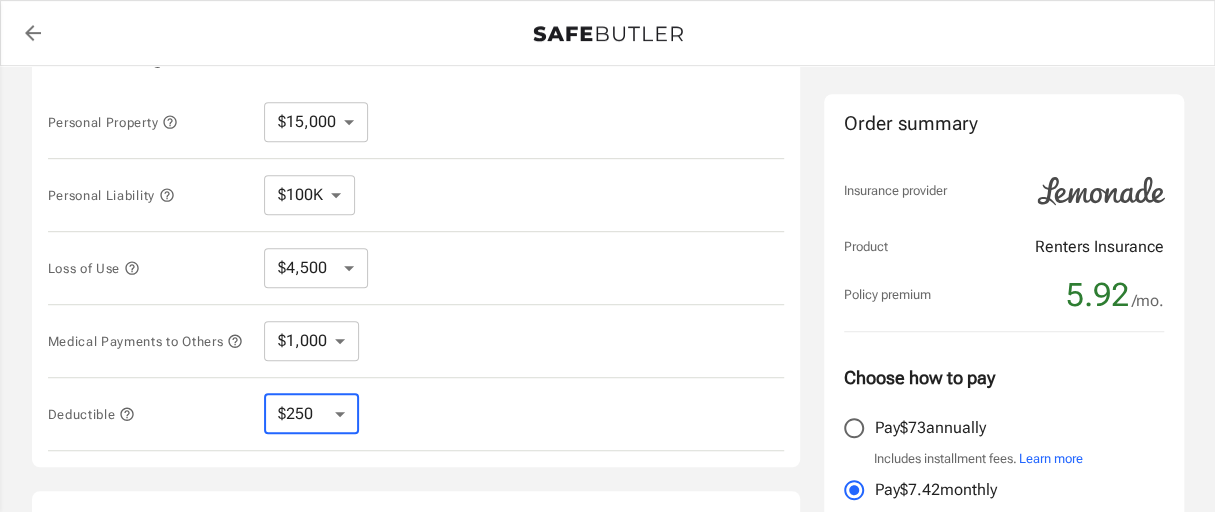 click on "$250 $500 $1,000 $2,500" at bounding box center [311, 414] 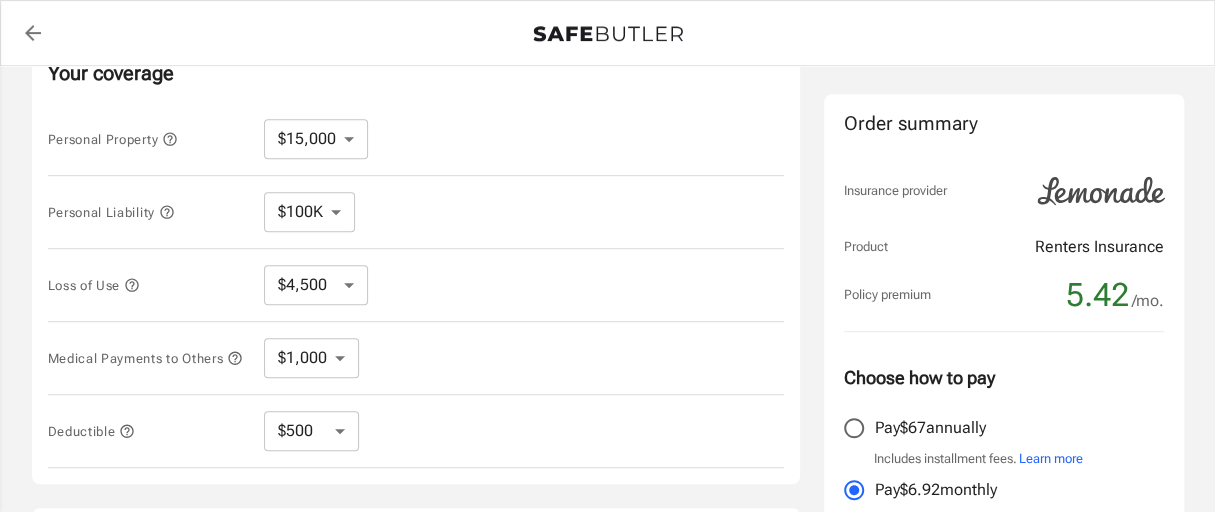 scroll, scrollTop: 420, scrollLeft: 0, axis: vertical 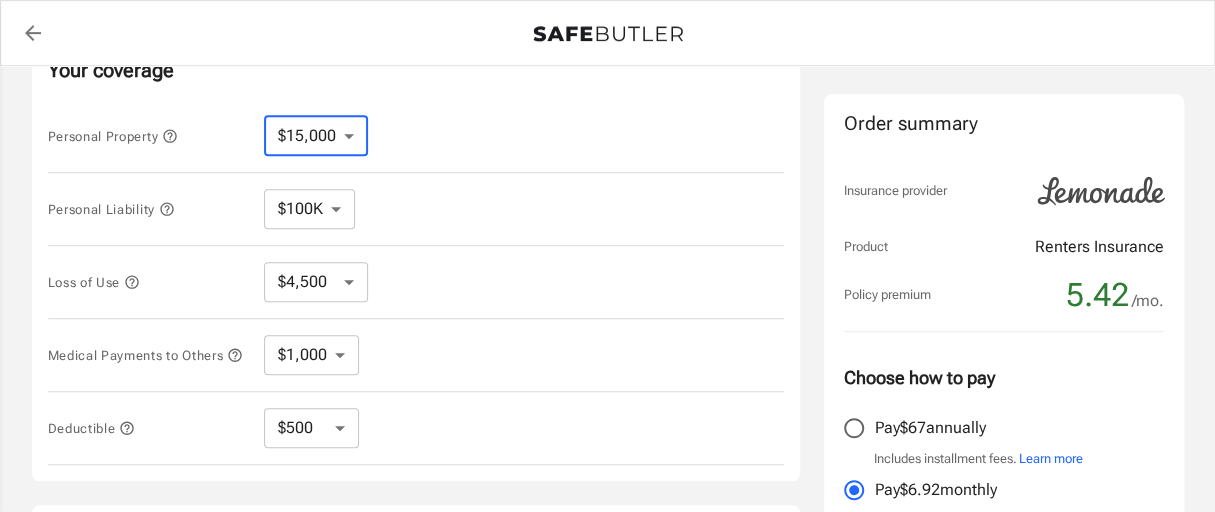 click on "$10,000 $15,000 $20,000 $25,000 $30,000 $40,000 $50,000 $100K $150K $200K $250K" at bounding box center (316, 136) 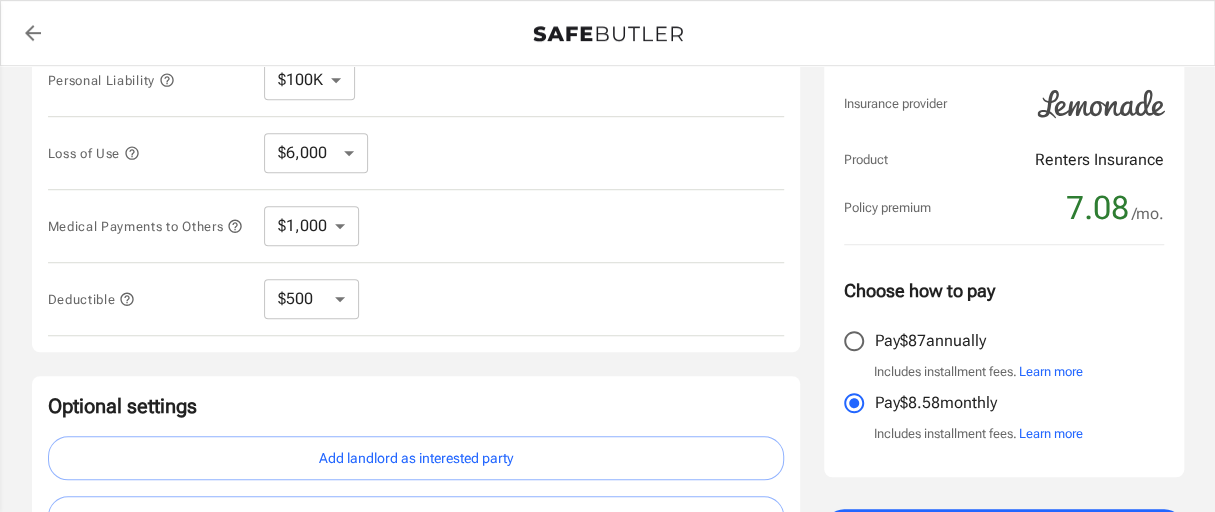 scroll, scrollTop: 550, scrollLeft: 0, axis: vertical 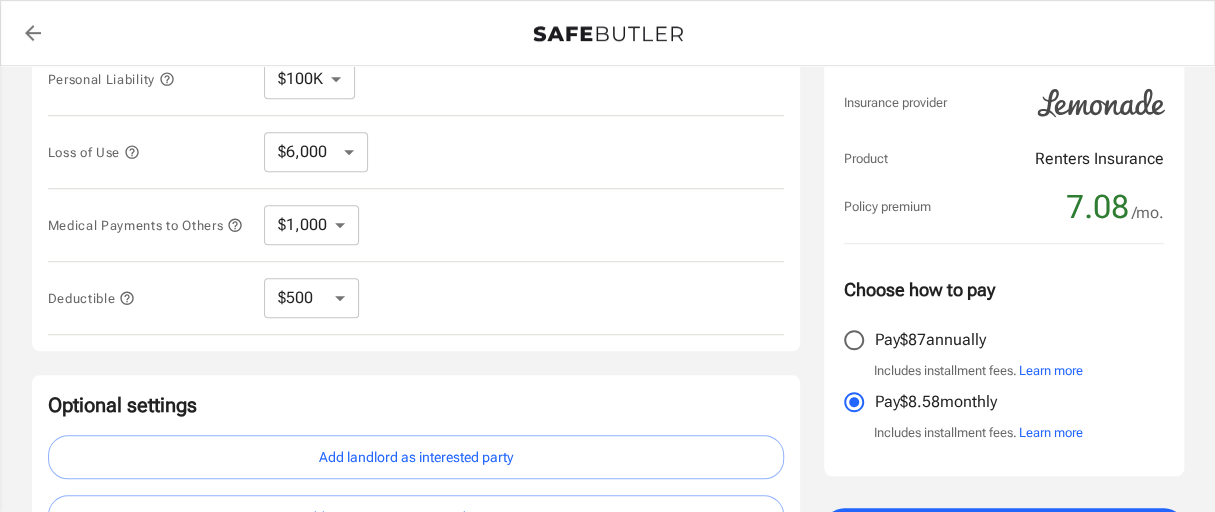 click on "Learn more" at bounding box center (1051, 371) 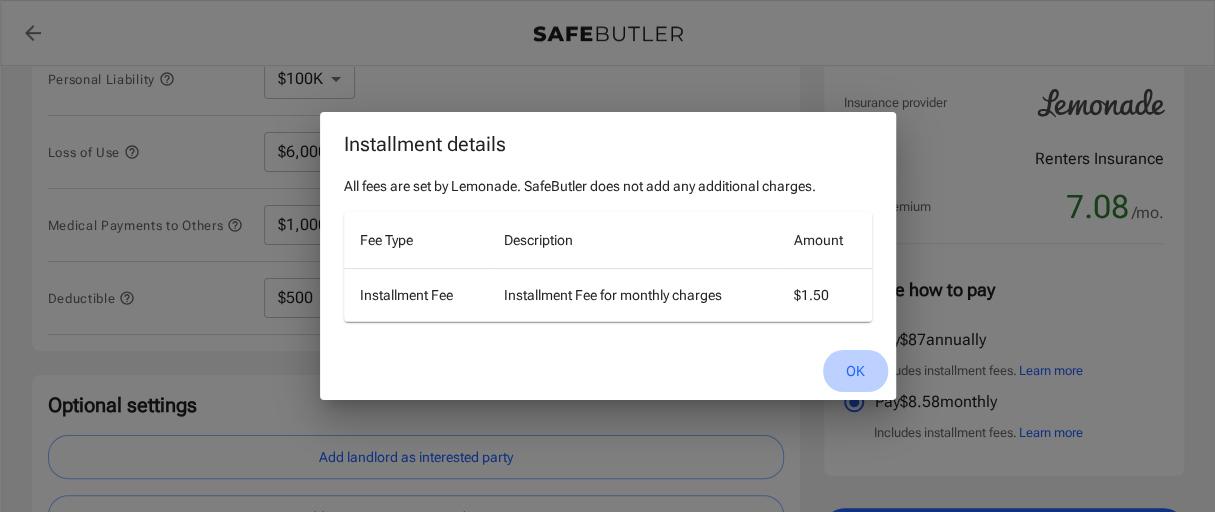 click on "OK" at bounding box center (855, 371) 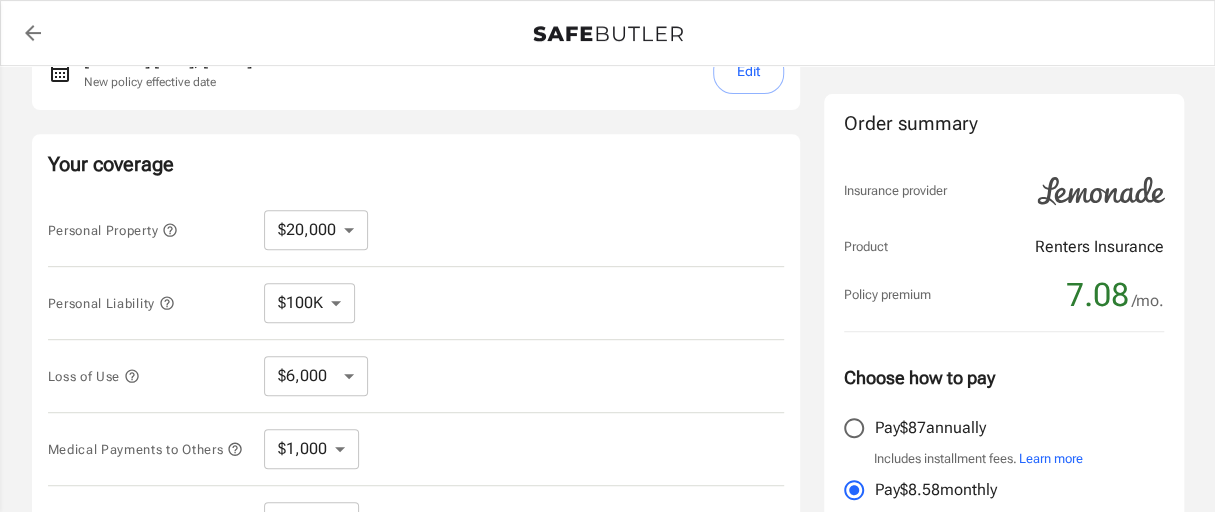 scroll, scrollTop: 315, scrollLeft: 0, axis: vertical 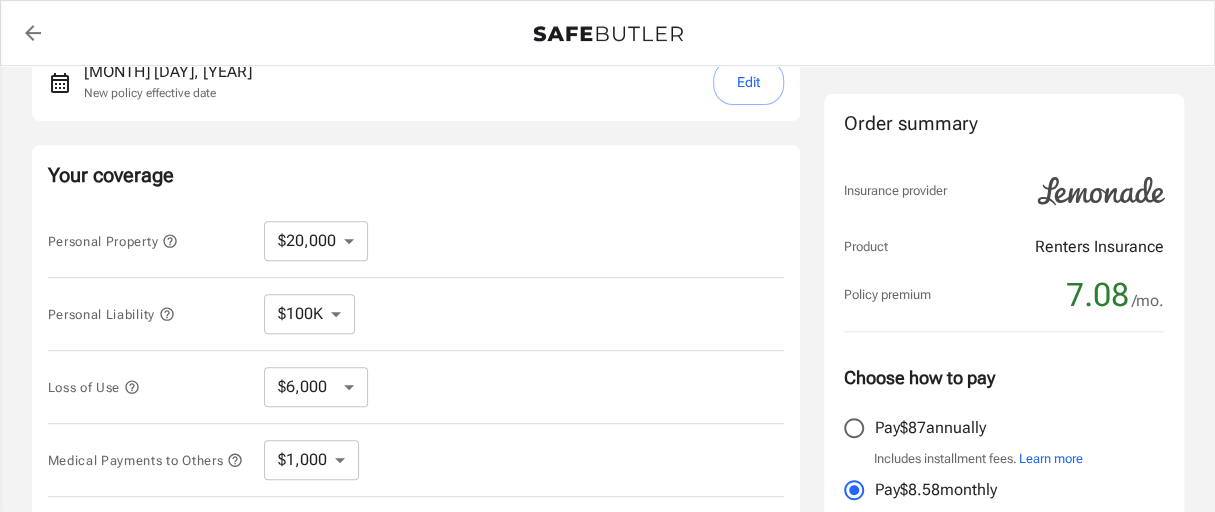 click on "$10,000 $15,000 $20,000 $25,000 $30,000 $40,000 $50,000 $100K $150K $200K $250K" at bounding box center [316, 241] 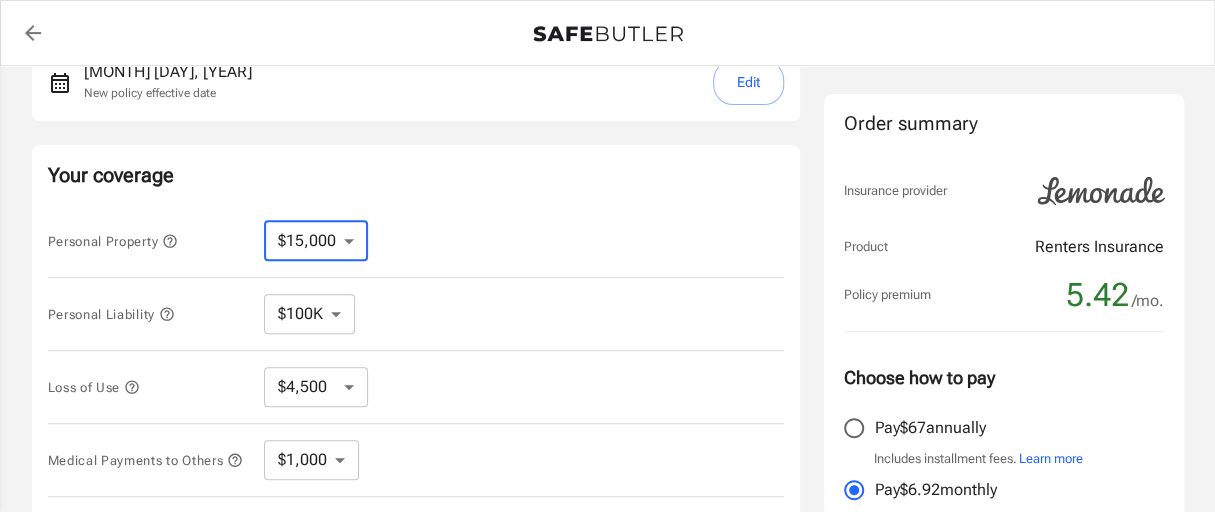 click on "$10,000 $15,000 $20,000 $25,000 $30,000 $40,000 $50,000 $100K $150K $200K $250K" at bounding box center (316, 241) 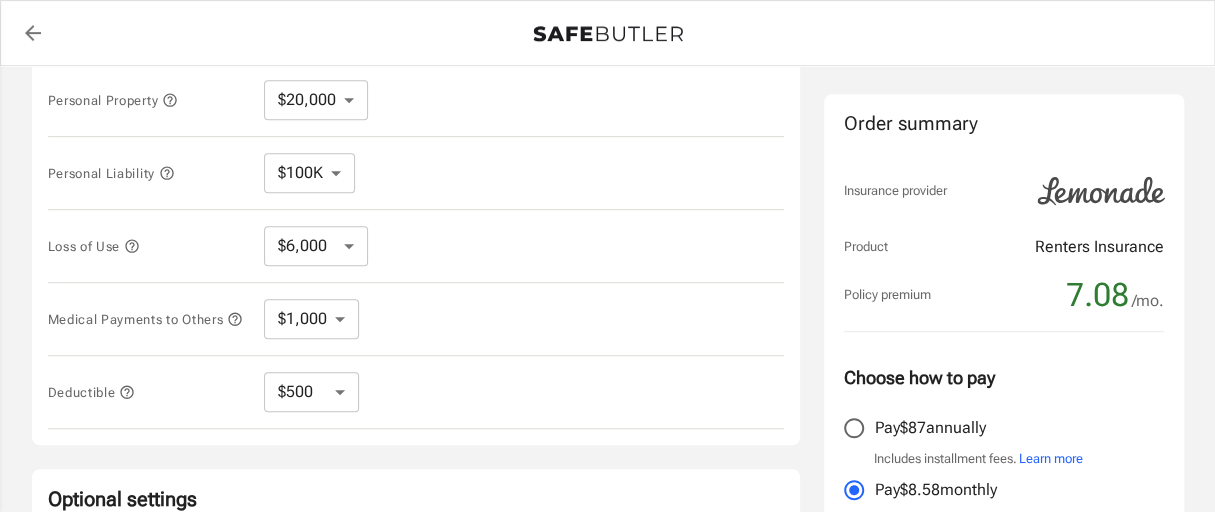 scroll, scrollTop: 461, scrollLeft: 0, axis: vertical 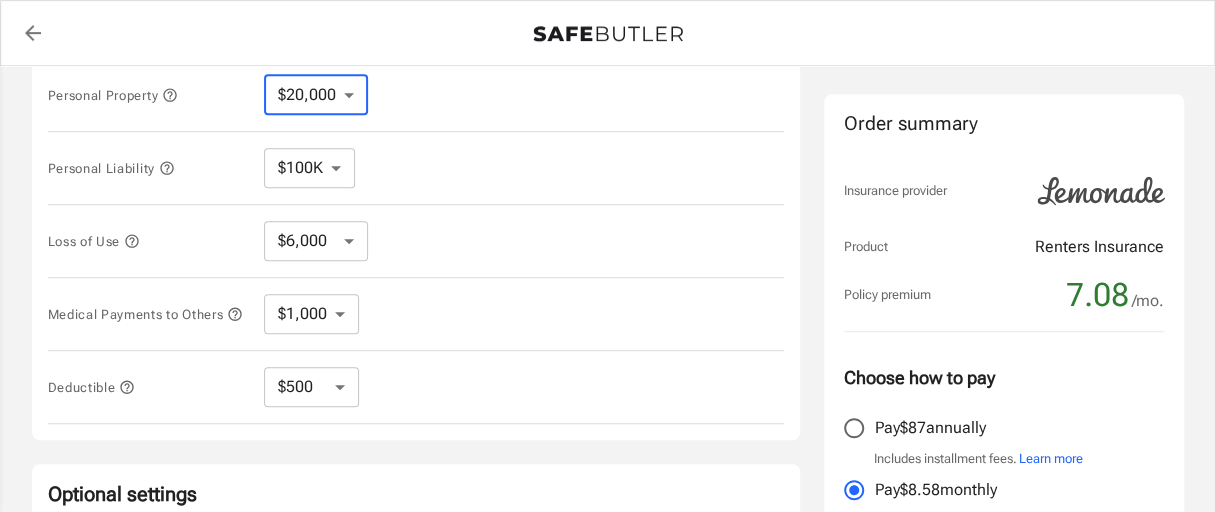 click on "$10,000 $15,000 $20,000 $25,000 $30,000 $40,000 $50,000 $100K $150K $200K $250K" at bounding box center (316, 95) 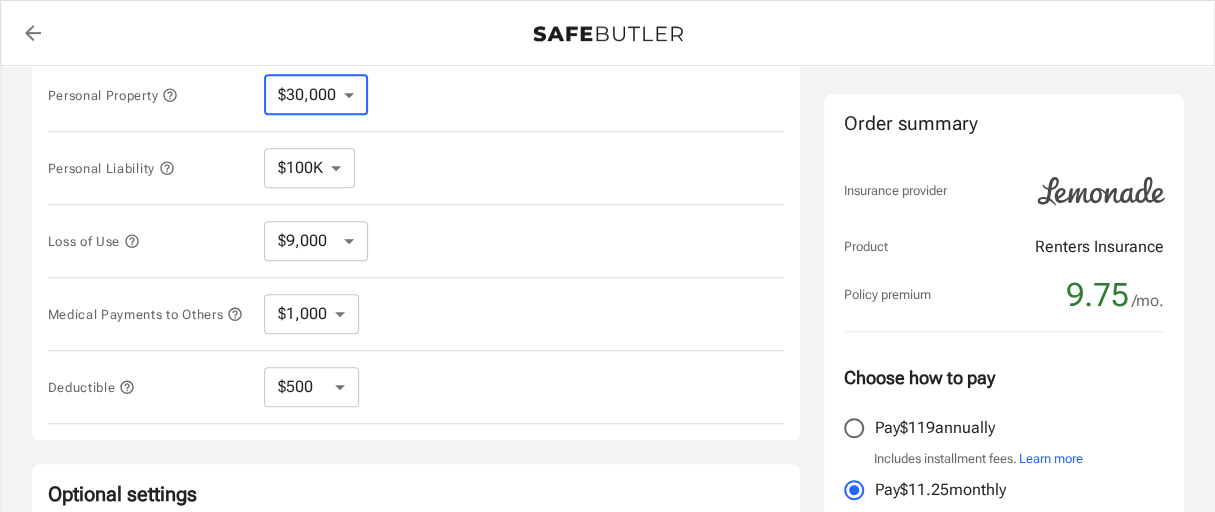 click on "$10,000 $15,000 $20,000 $25,000 $30,000 $40,000 $50,000 $100K $150K $200K $250K" at bounding box center (316, 95) 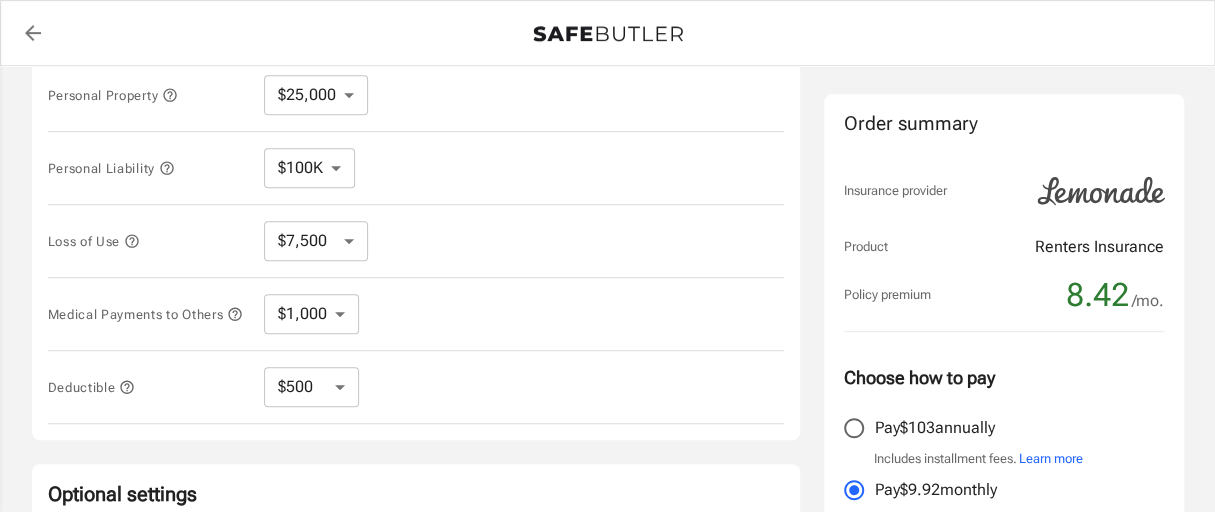 click at bounding box center [170, 95] 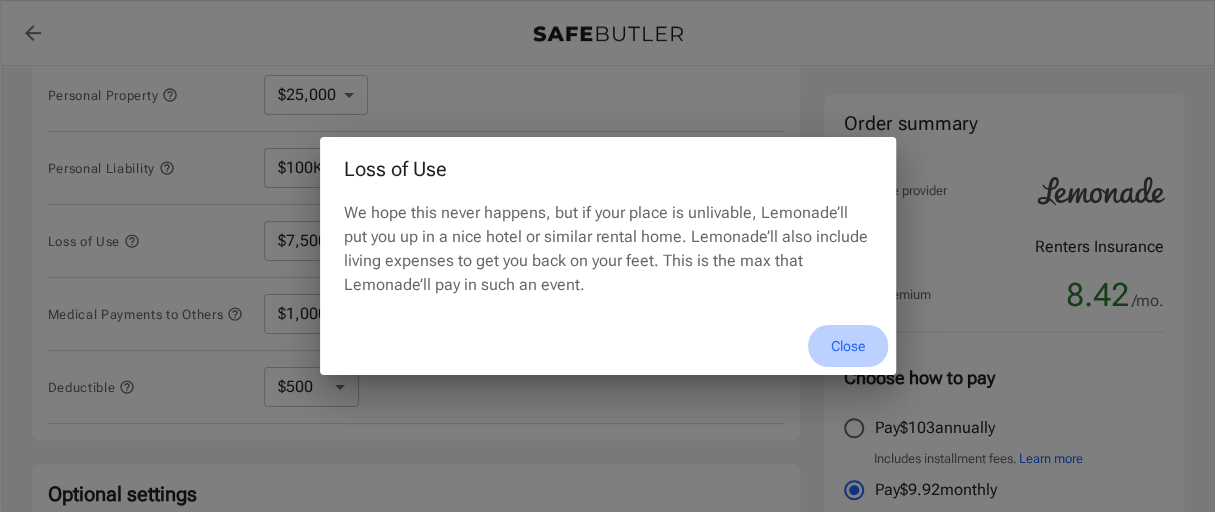 click on "Close" at bounding box center [848, 346] 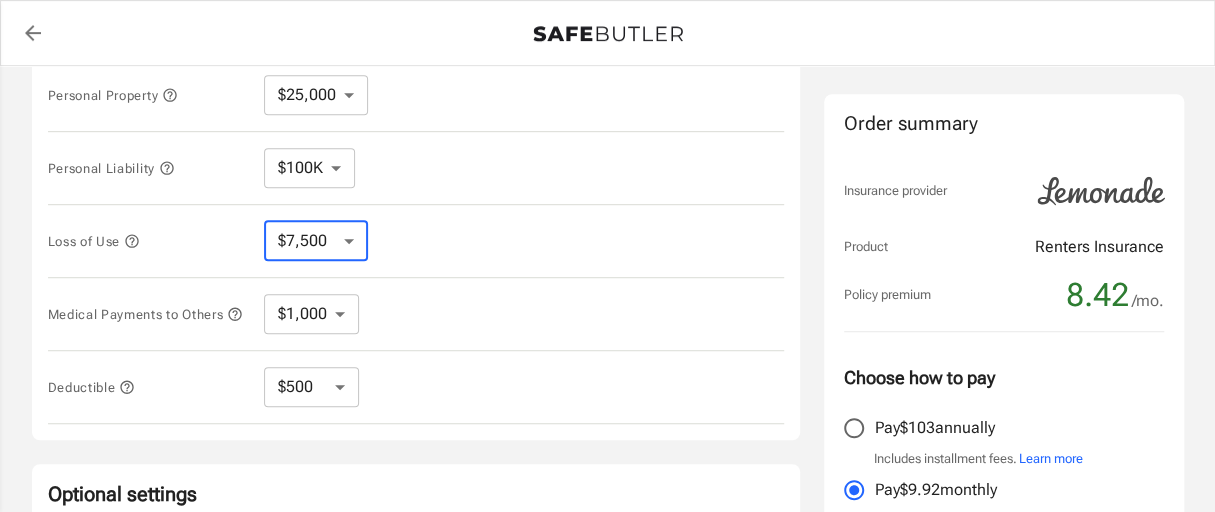 click on "$7,500 $13,500 $19,500 $28,500 $43,500 $64,500 $94,500 $136K $200K" at bounding box center (316, 241) 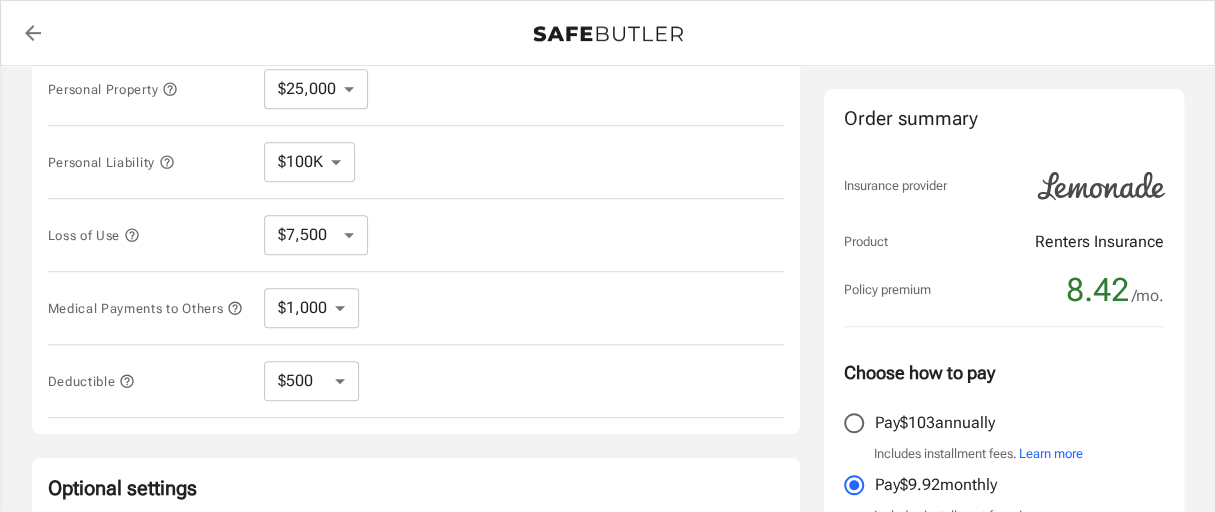 scroll, scrollTop: 468, scrollLeft: 0, axis: vertical 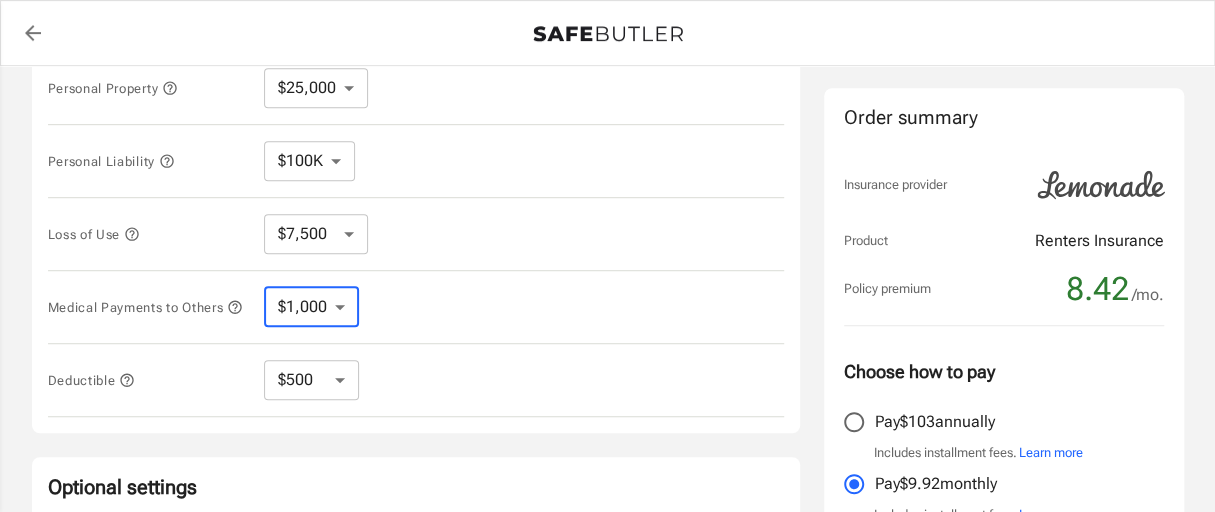 click on "$1,000 $2,000 $3,000 $4,000 $5,000" at bounding box center (311, 307) 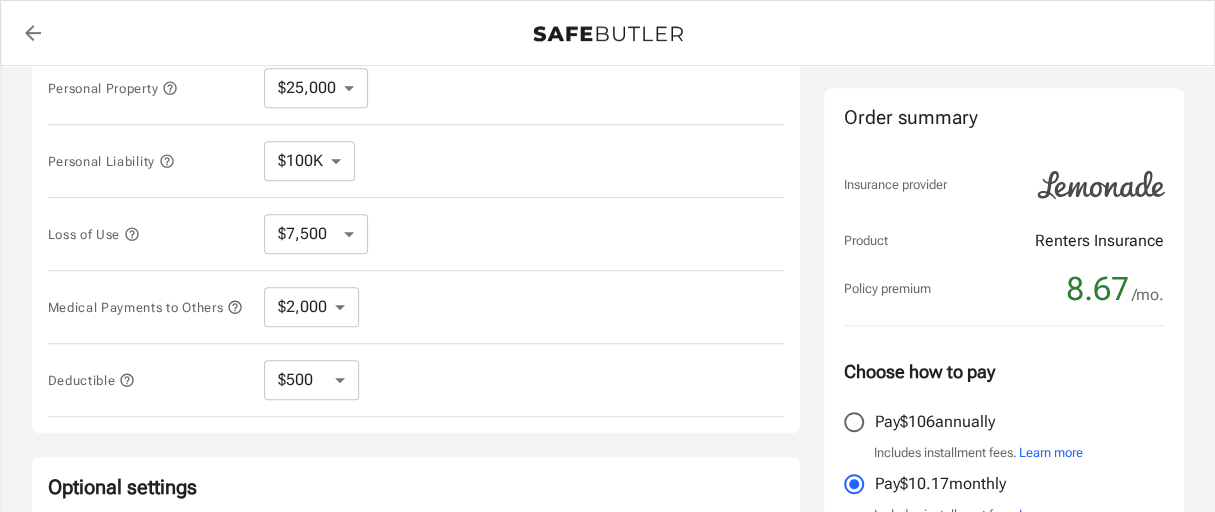 click on "$1,000 $2,000 $3,000 $4,000 $5,000" at bounding box center [311, 307] 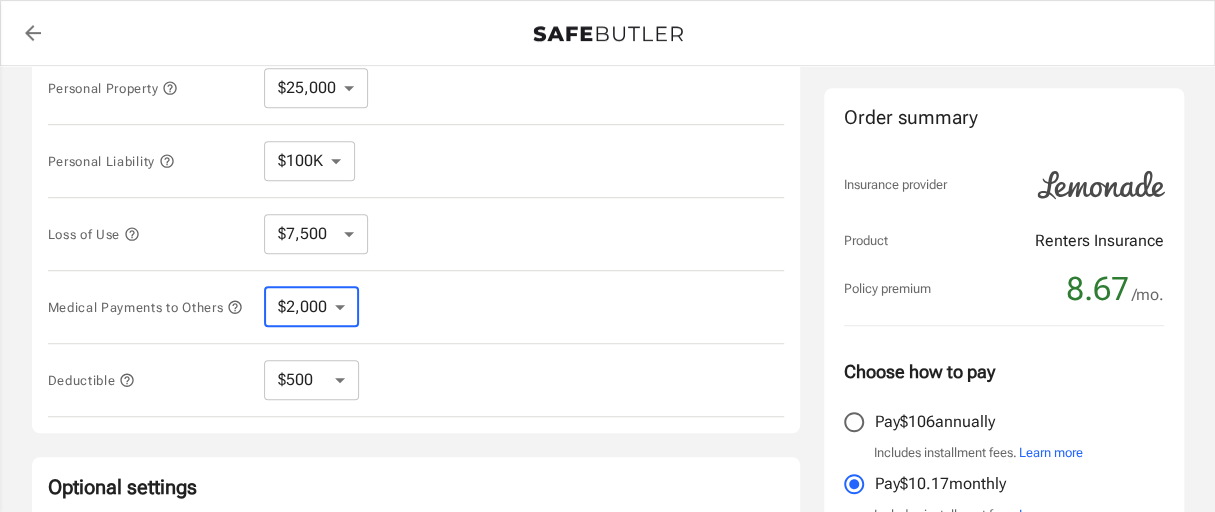 select on "1000" 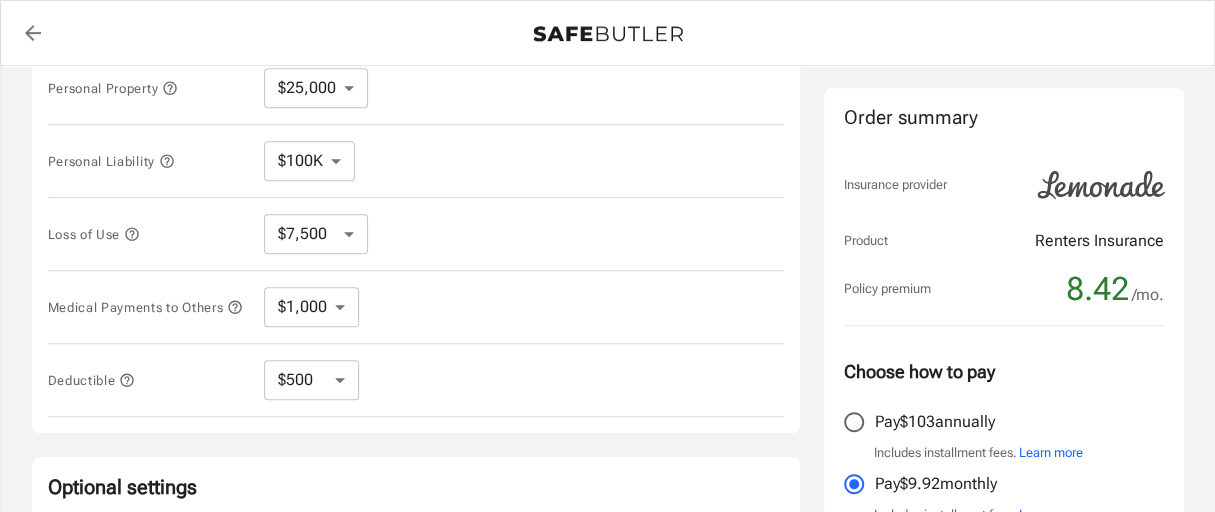click at bounding box center [170, 88] 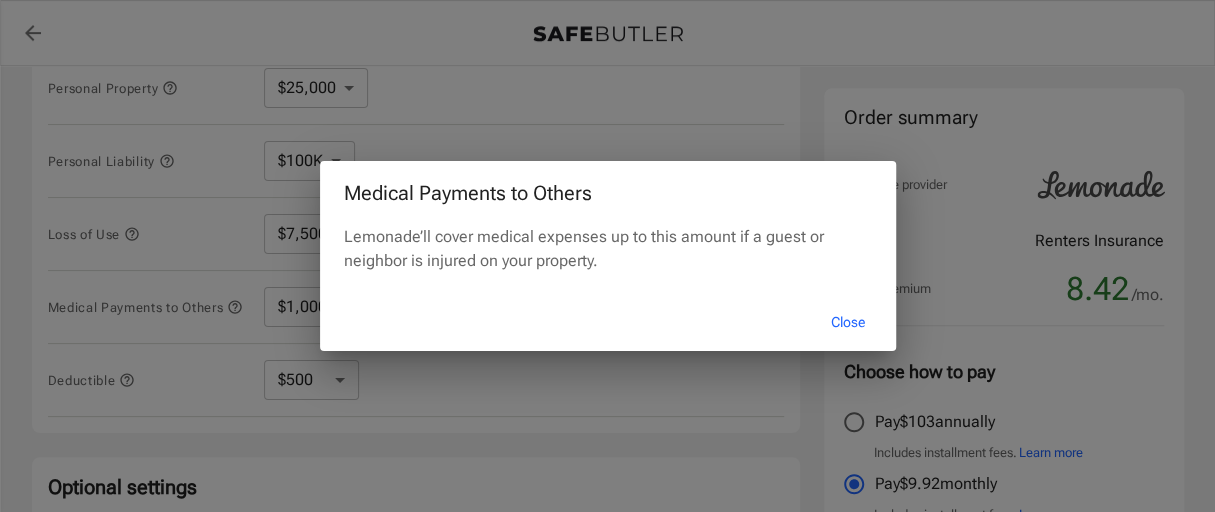 click on "Close" at bounding box center (848, 322) 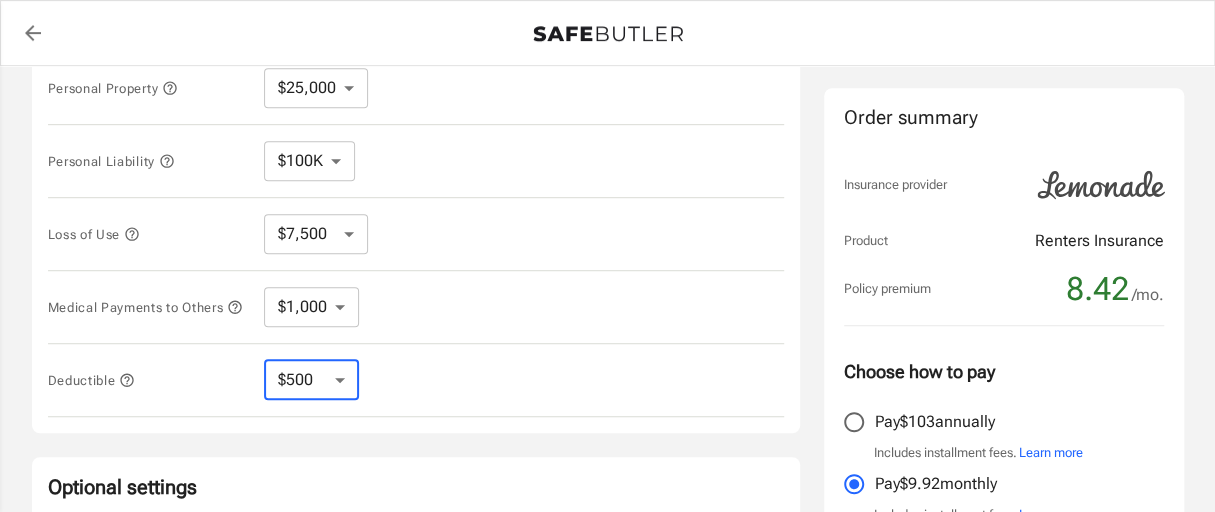 click on "$250 $500 $1,000 $2,500" at bounding box center (311, 380) 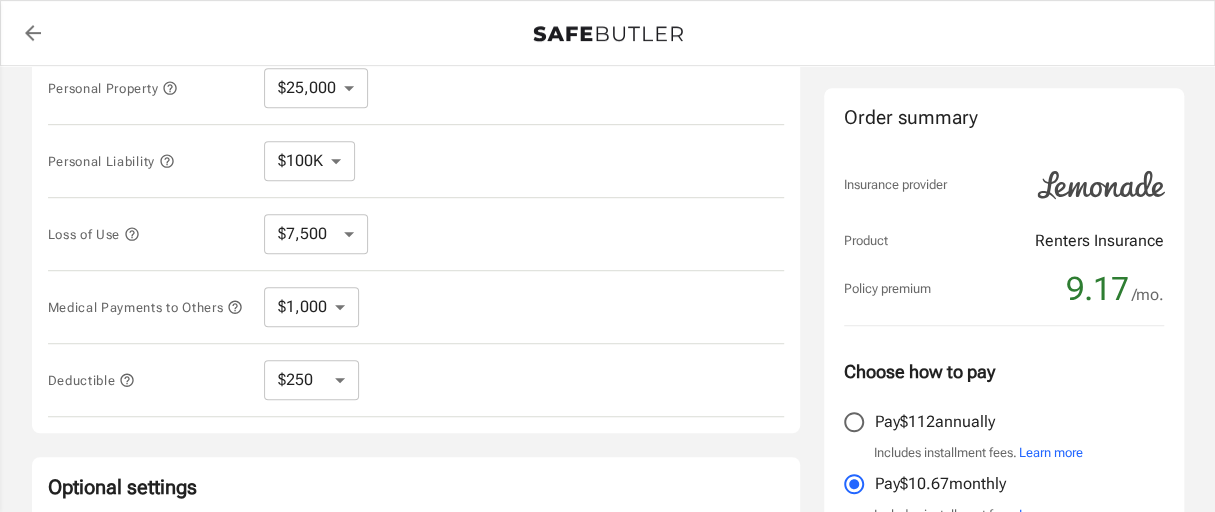 click at bounding box center (169, 87) 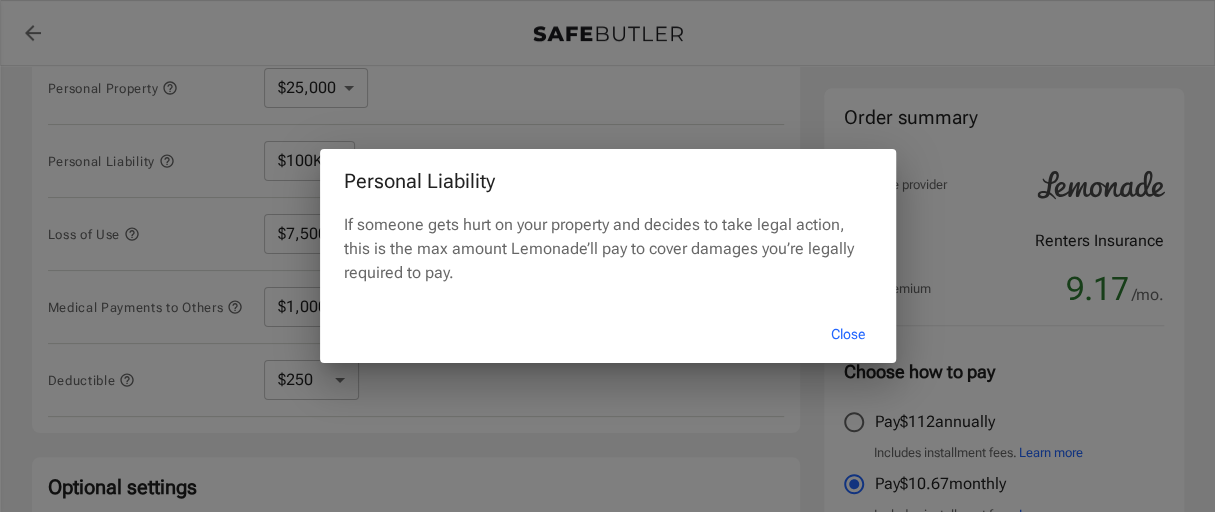 click on "Close" at bounding box center (848, 334) 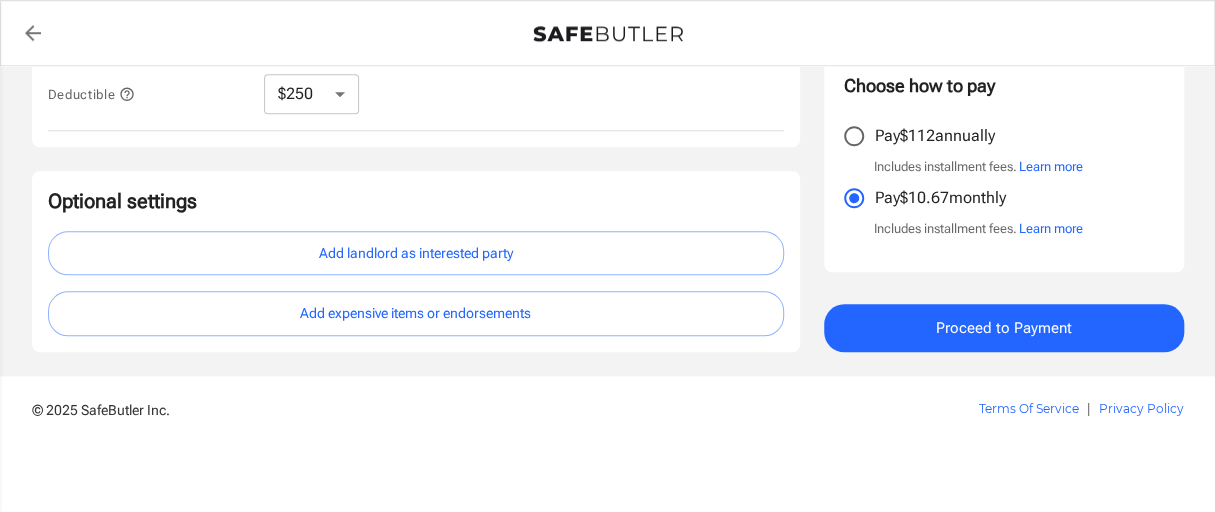 scroll, scrollTop: 763, scrollLeft: 0, axis: vertical 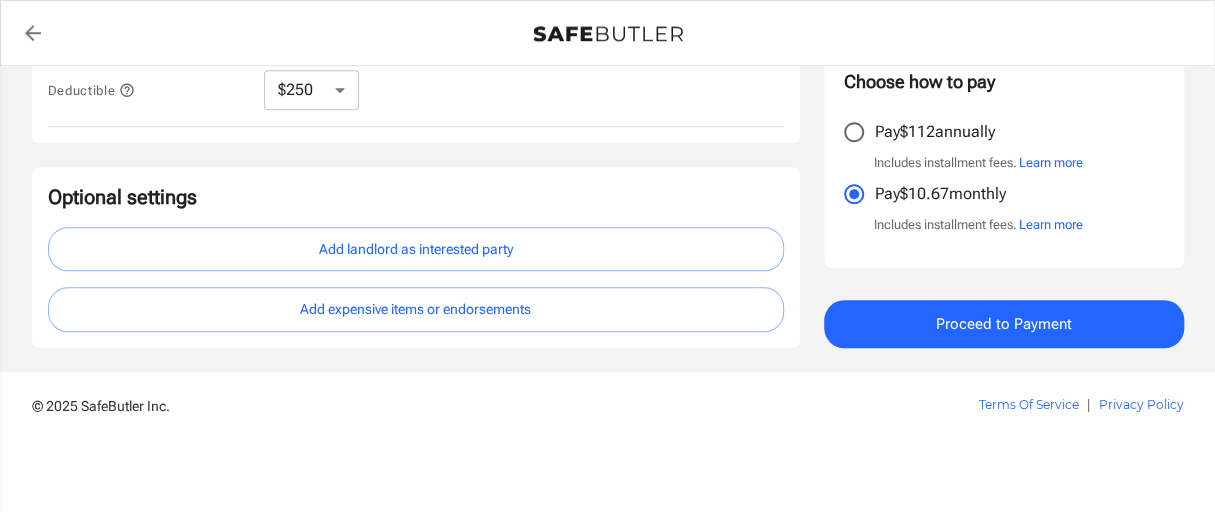 click on "© 2025 SafeButler Inc. Terms Of Service | Privacy Policy" at bounding box center [608, 402] 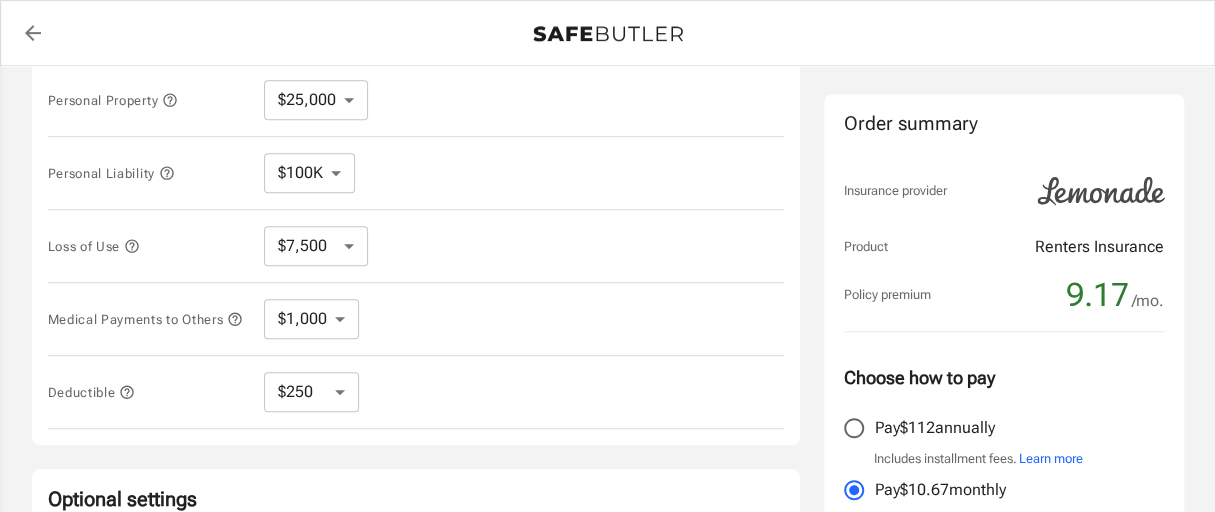 scroll, scrollTop: 453, scrollLeft: 0, axis: vertical 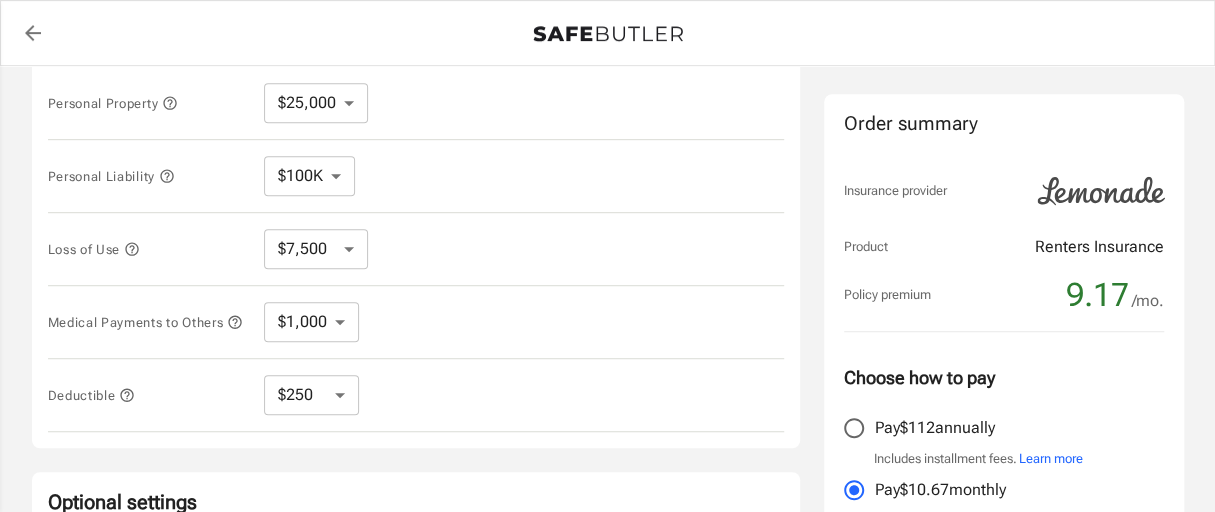 click at bounding box center (170, 103) 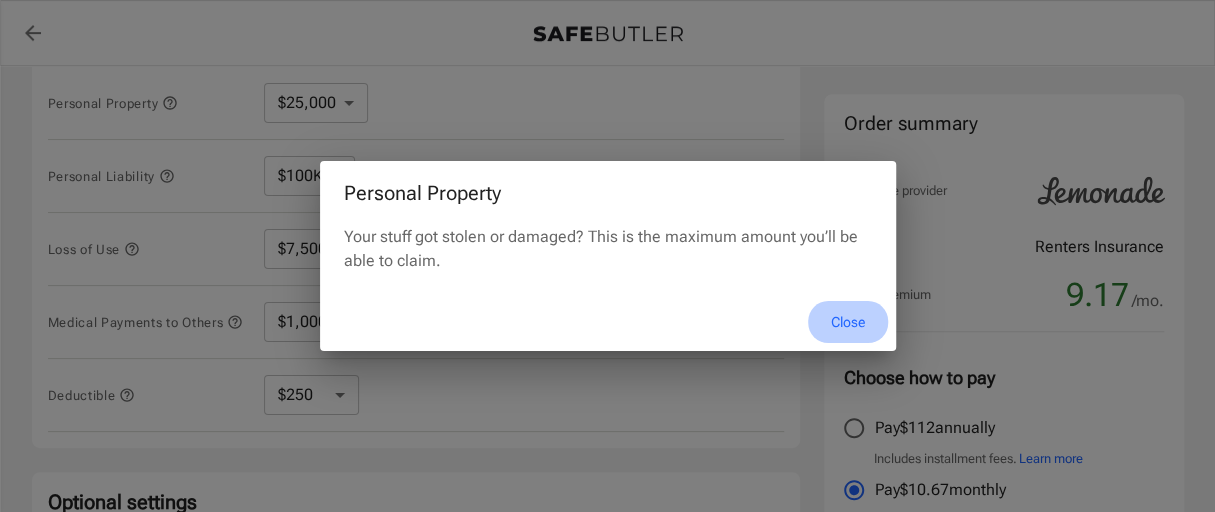 click on "Close" at bounding box center [848, 322] 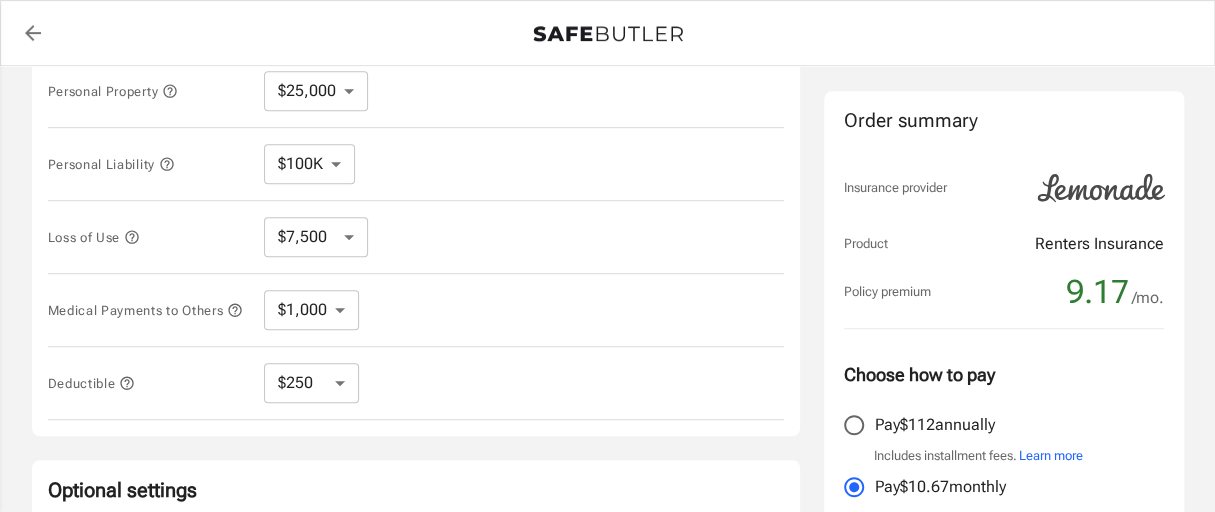 scroll, scrollTop: 459, scrollLeft: 0, axis: vertical 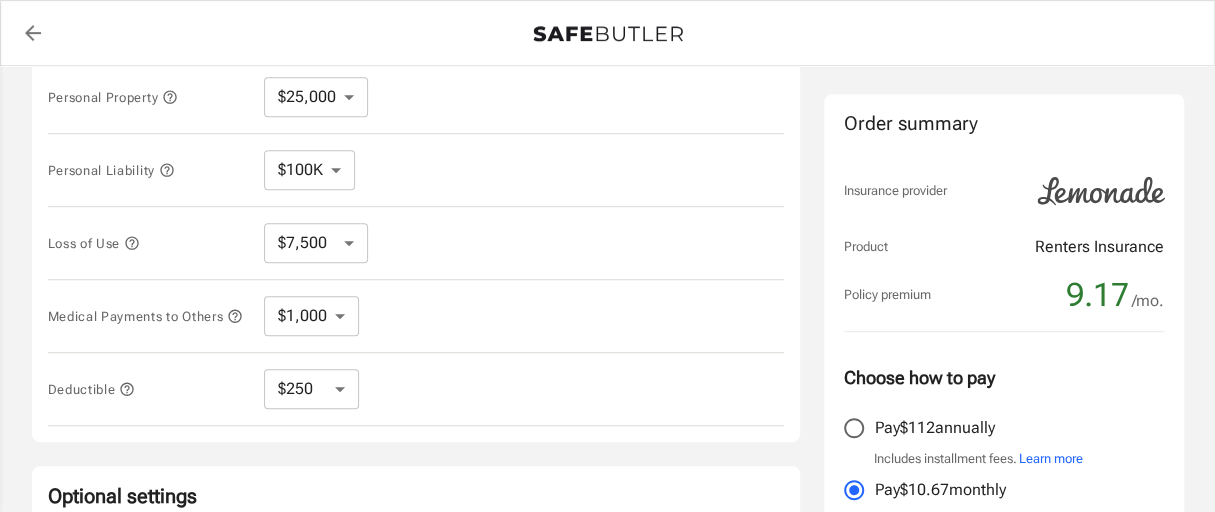 click at bounding box center (170, 97) 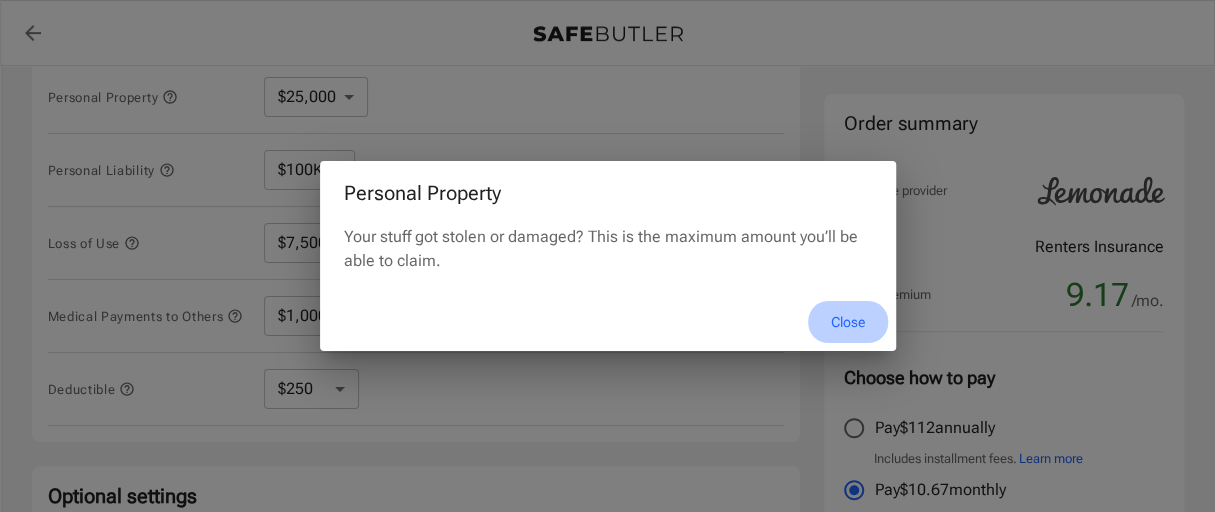 click on "Close" at bounding box center [848, 322] 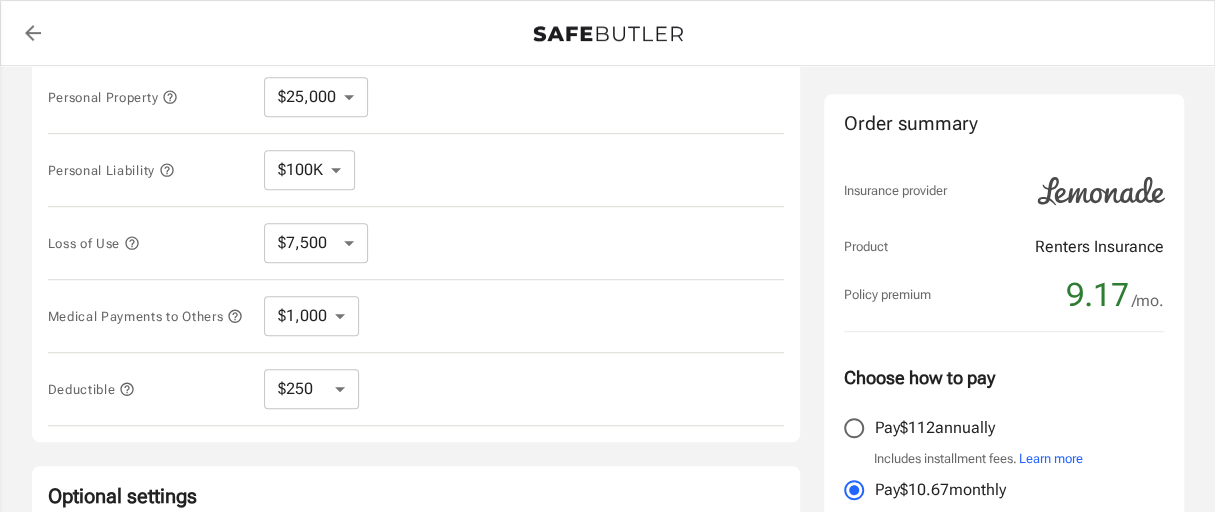 click at bounding box center (170, 97) 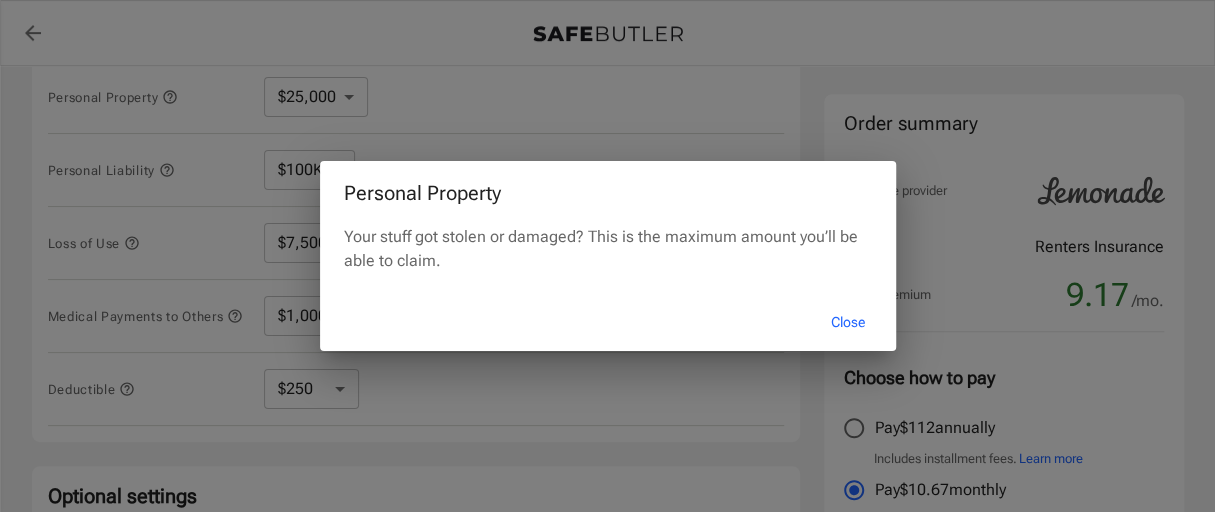 click on "Close" at bounding box center (848, 322) 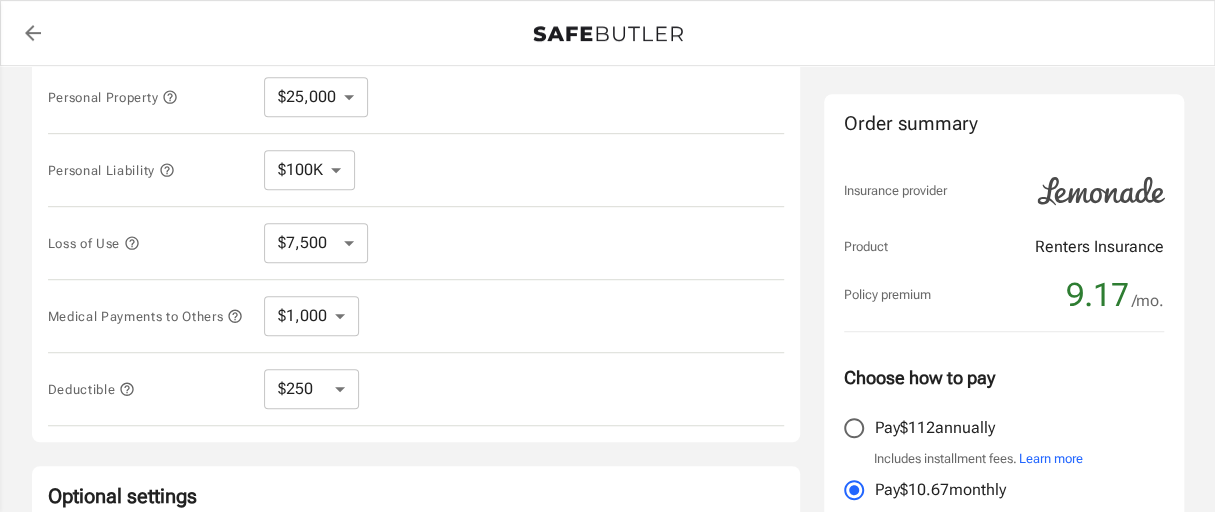 click at bounding box center [170, 97] 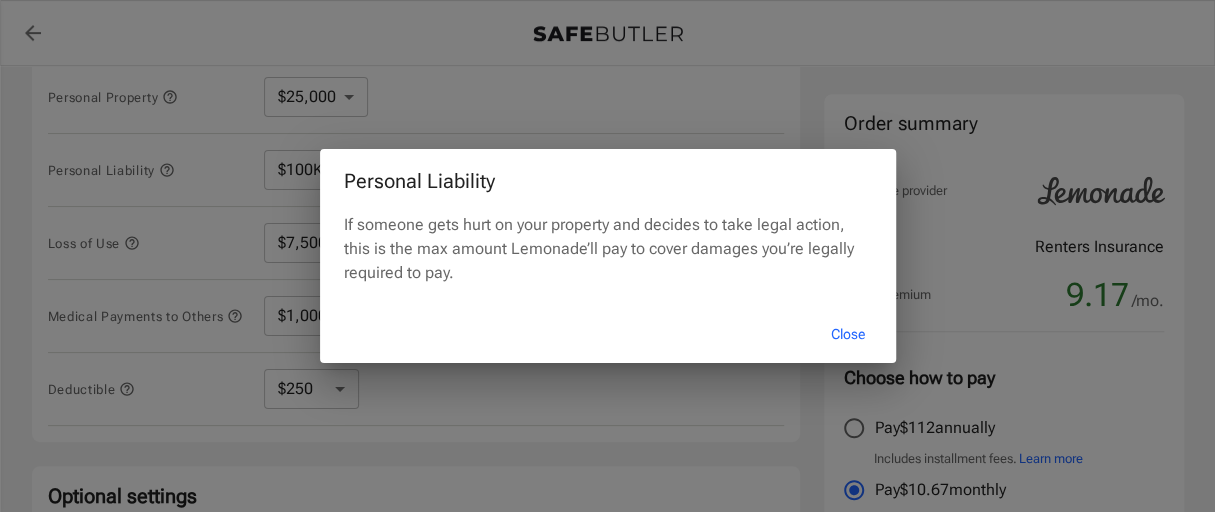 click on "Close" at bounding box center [848, 334] 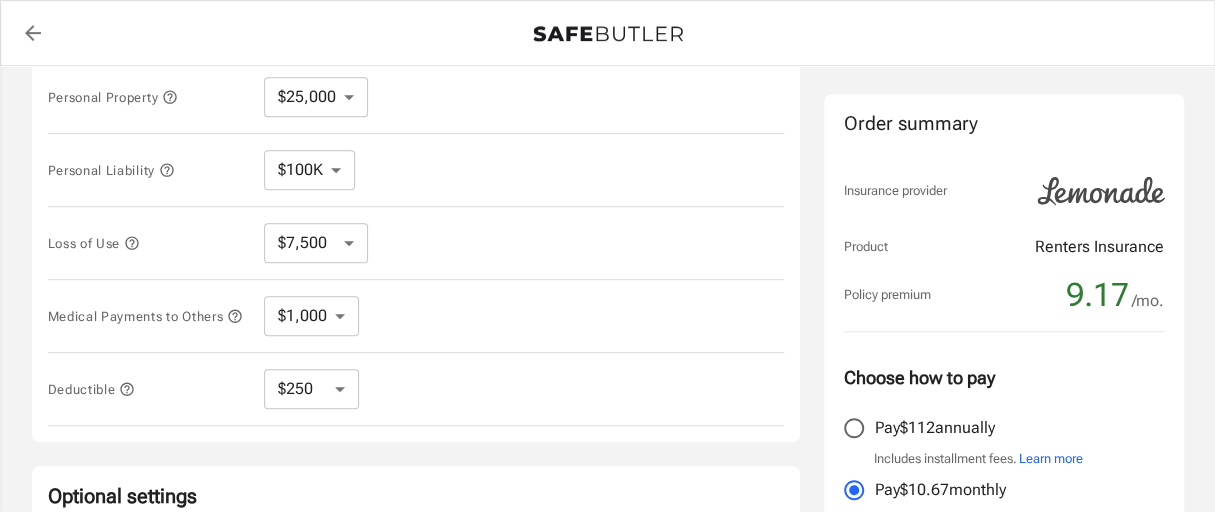 click at bounding box center [170, 97] 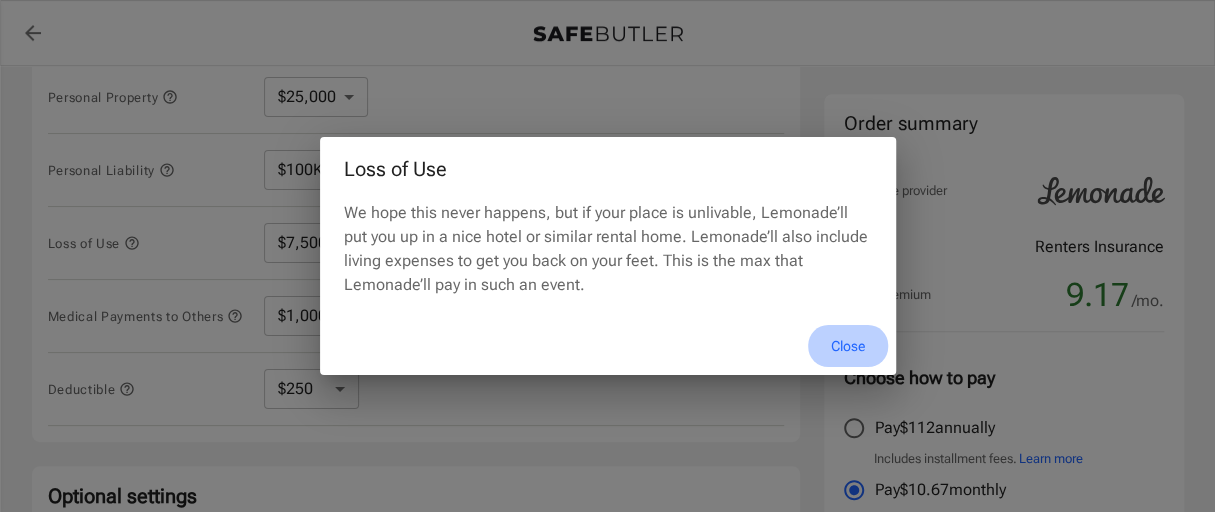 click on "Close" at bounding box center (848, 346) 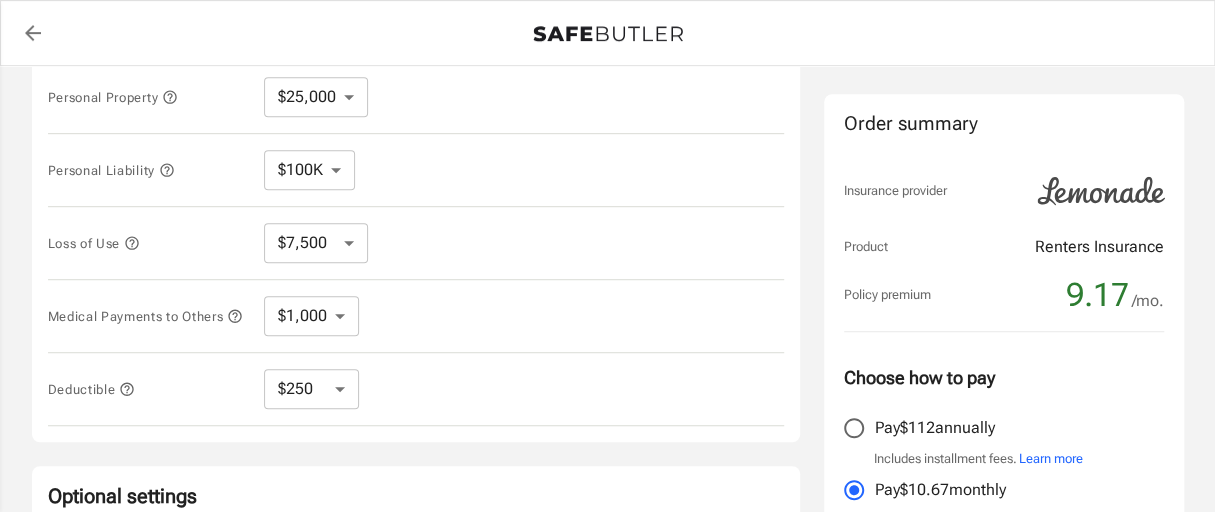 click at bounding box center (170, 97) 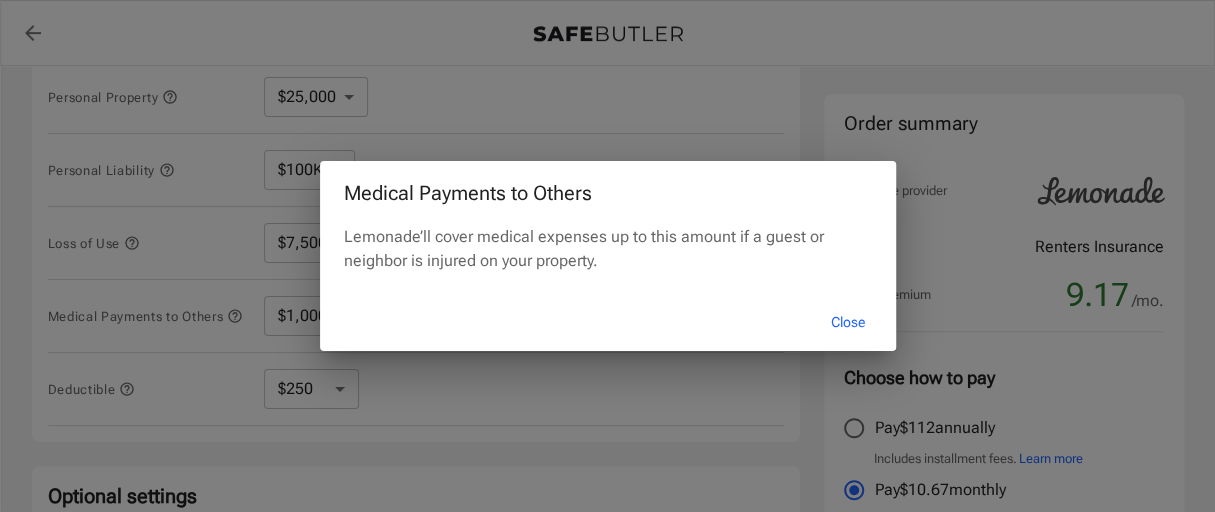 click on "Close" at bounding box center [848, 322] 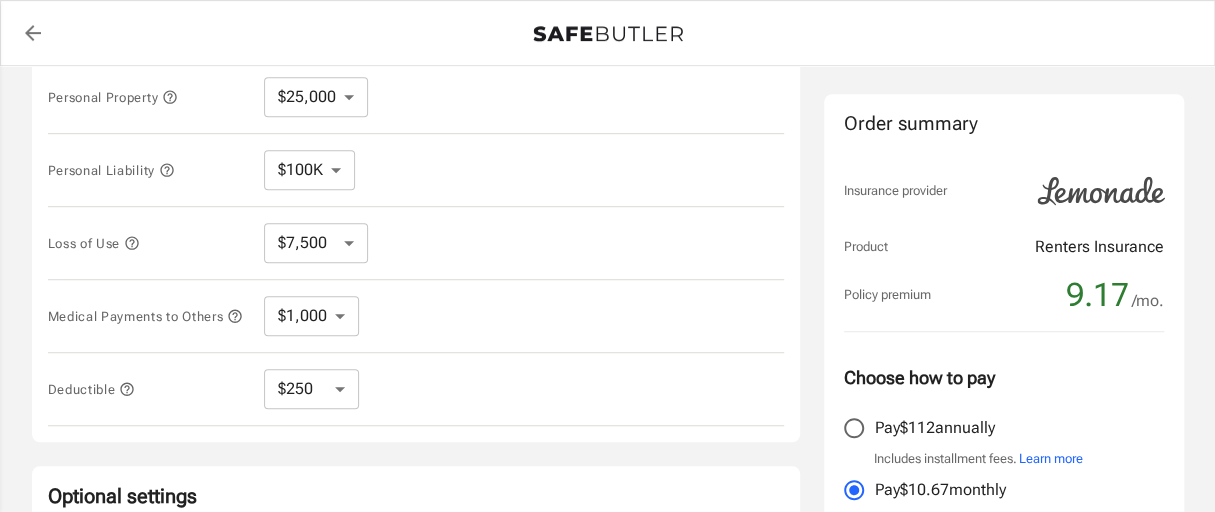click at bounding box center [170, 97] 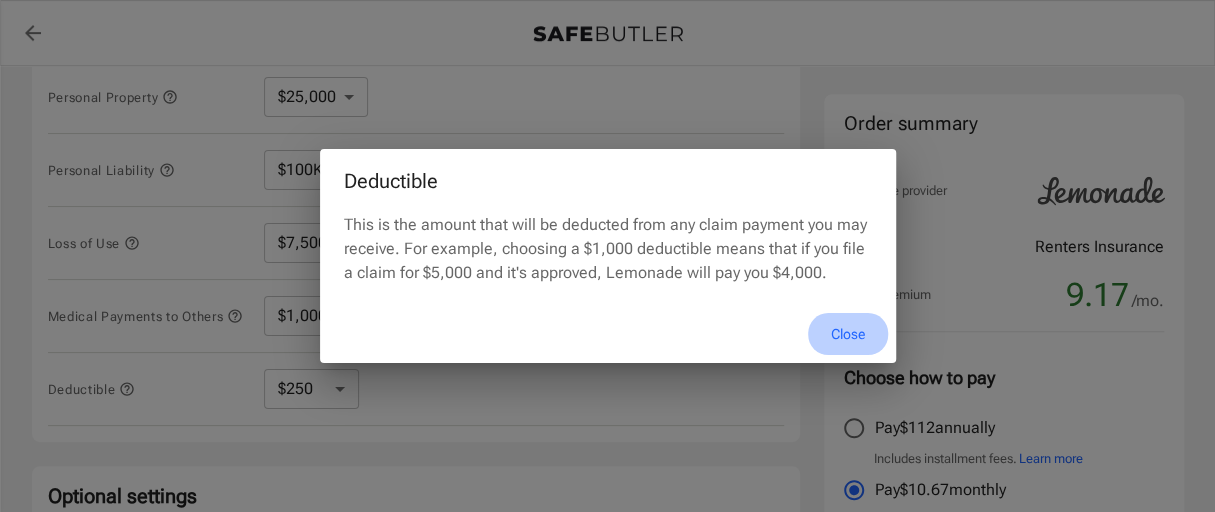 click on "Close" at bounding box center [848, 334] 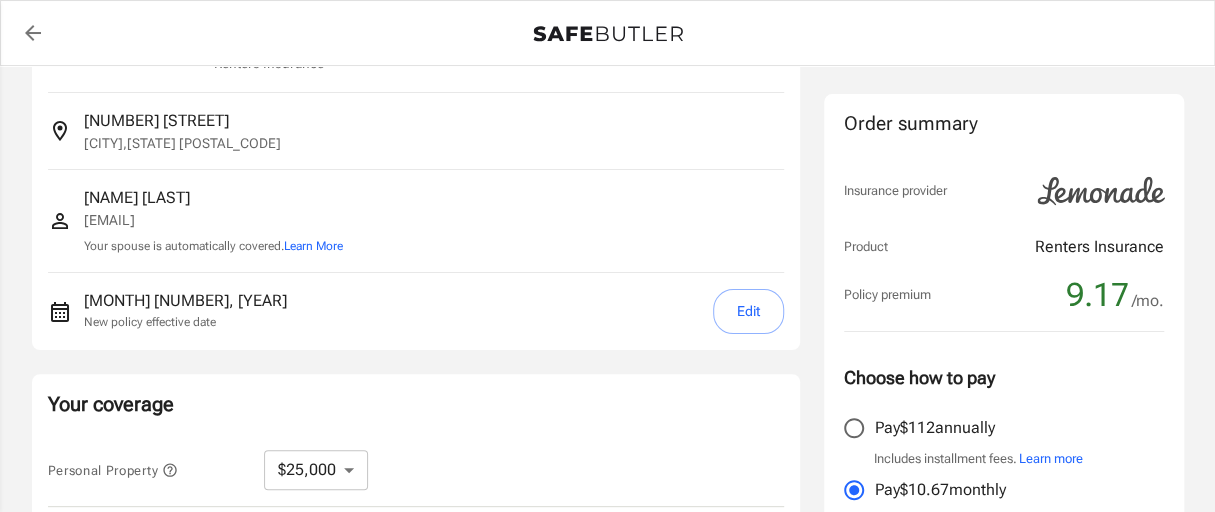 scroll, scrollTop: 83, scrollLeft: 0, axis: vertical 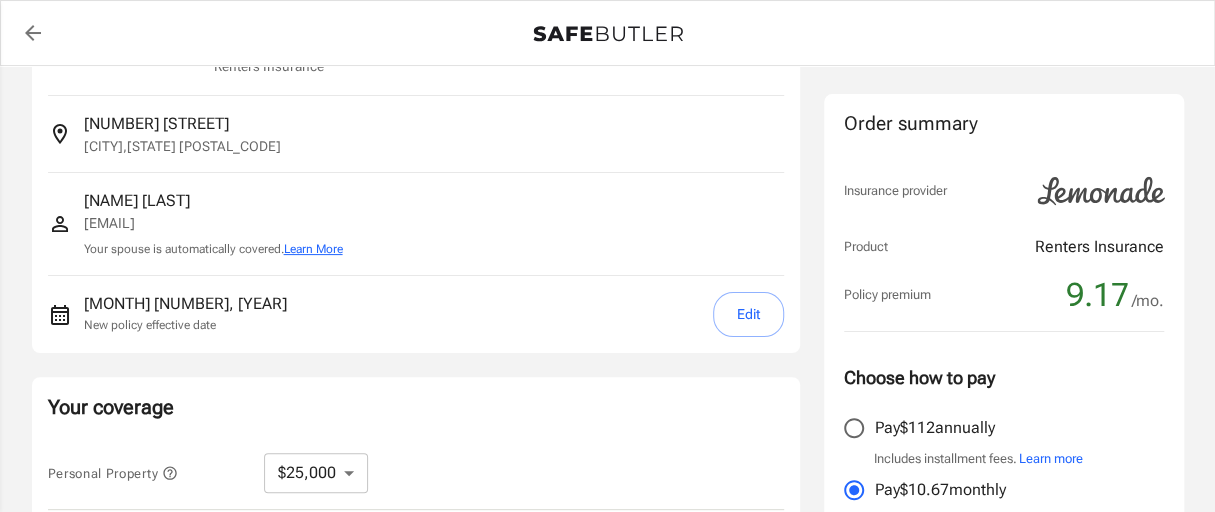 click on "Learn More" at bounding box center (313, 249) 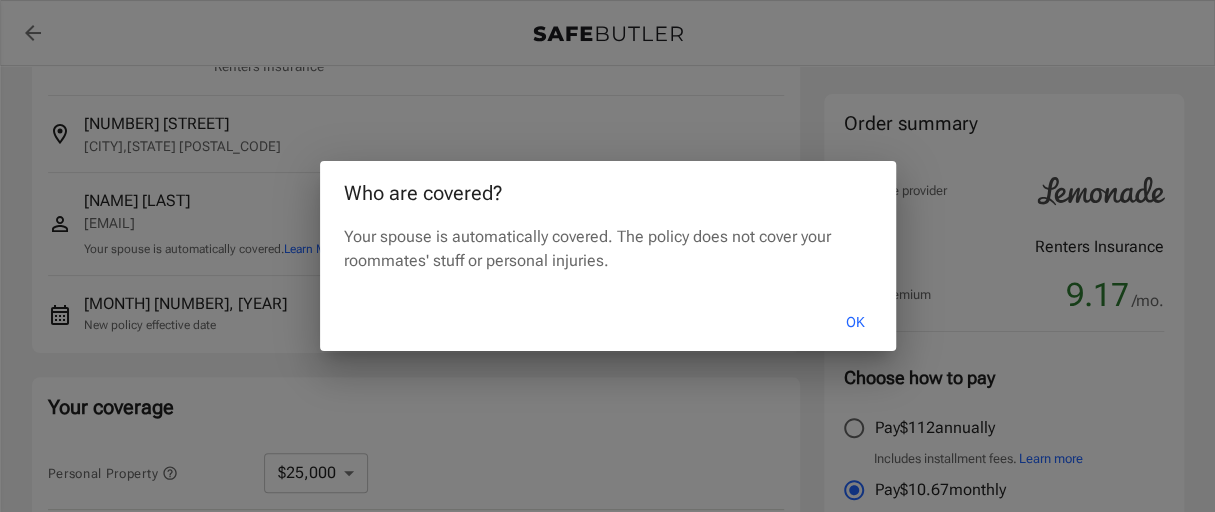 click on "OK" at bounding box center [855, 322] 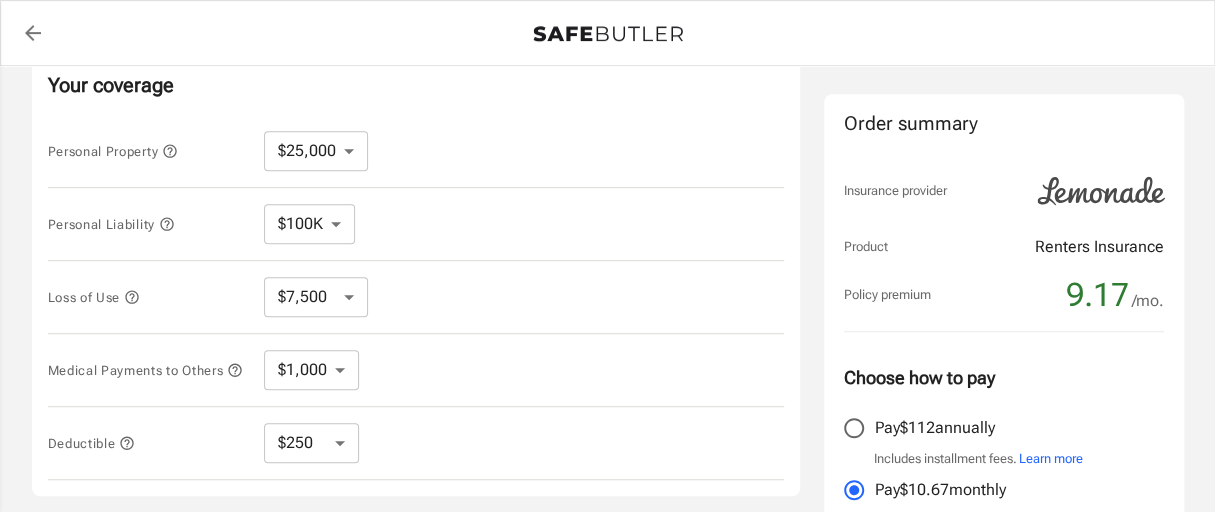 scroll, scrollTop: 412, scrollLeft: 0, axis: vertical 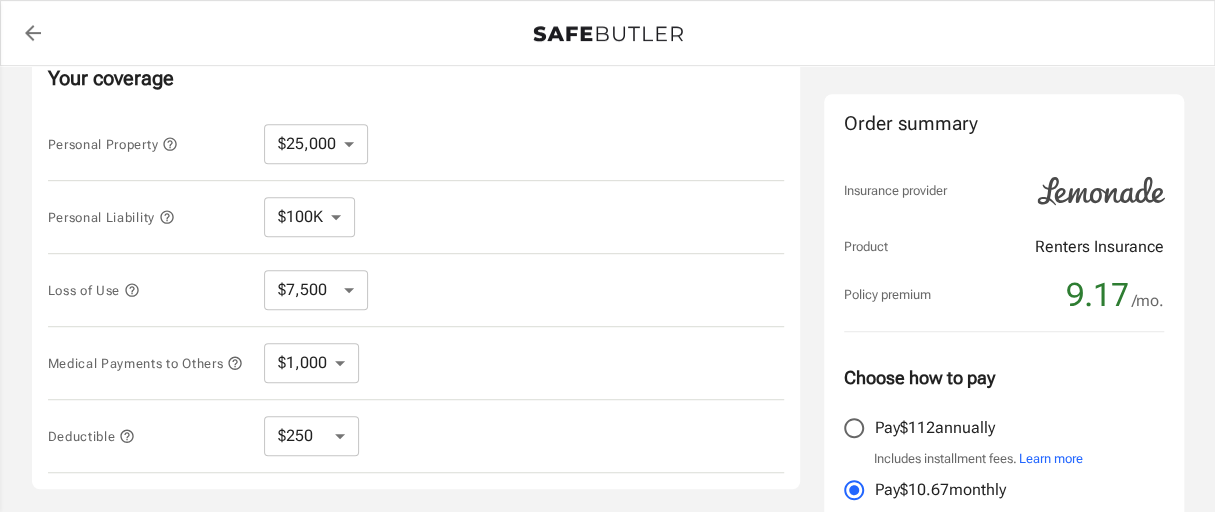 click at bounding box center (170, 144) 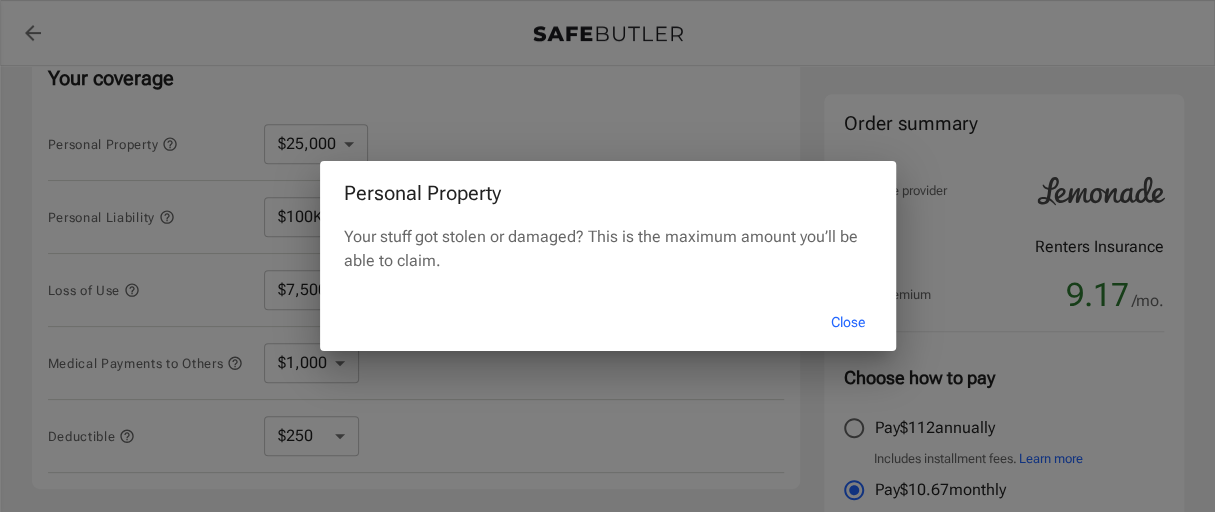 click on "Close" at bounding box center [848, 322] 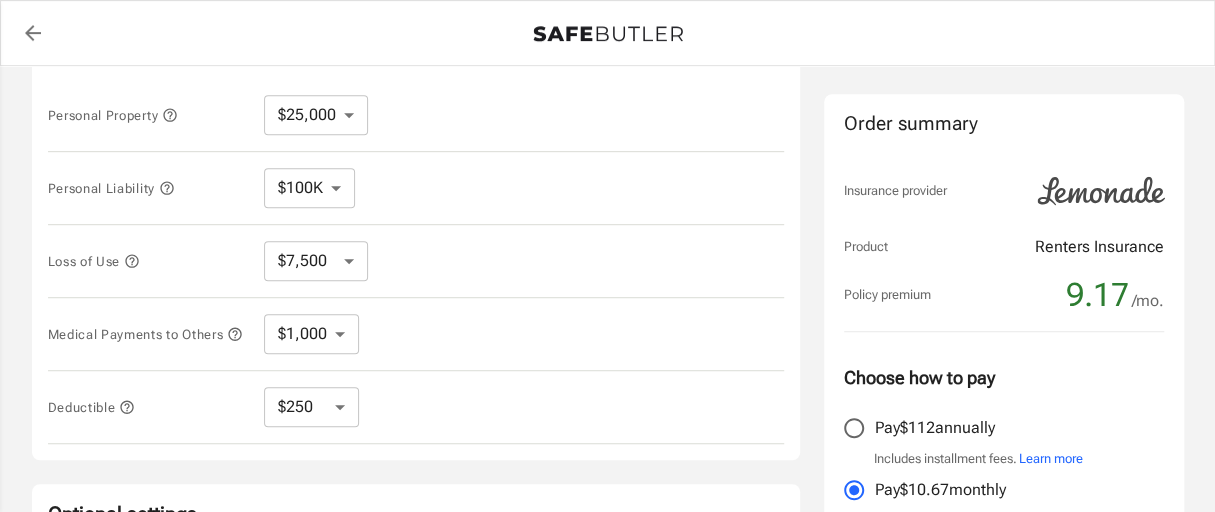 scroll, scrollTop: 443, scrollLeft: 0, axis: vertical 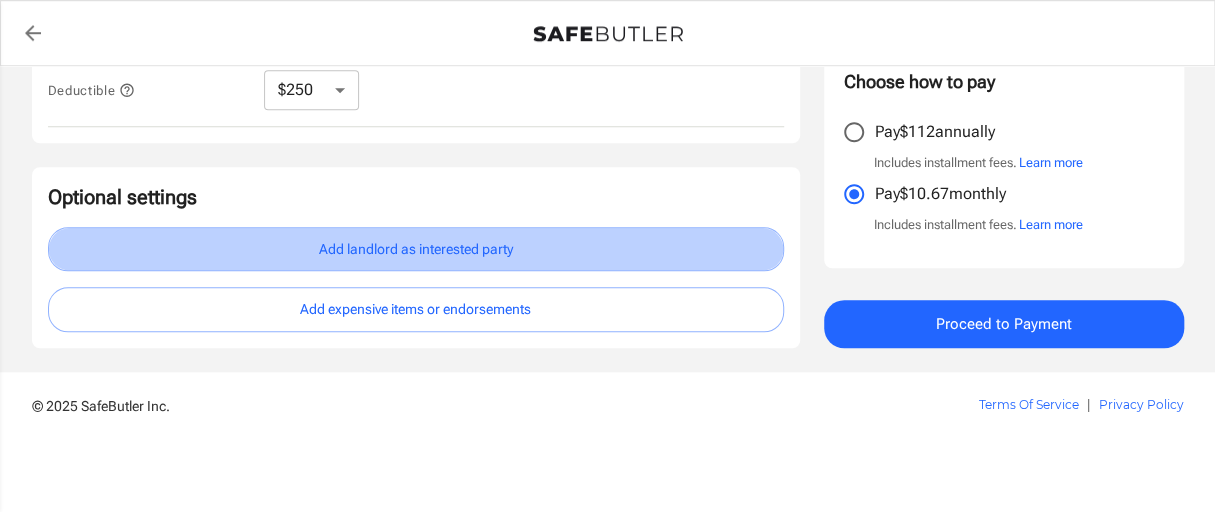 click on "Add landlord as interested party" at bounding box center (416, 249) 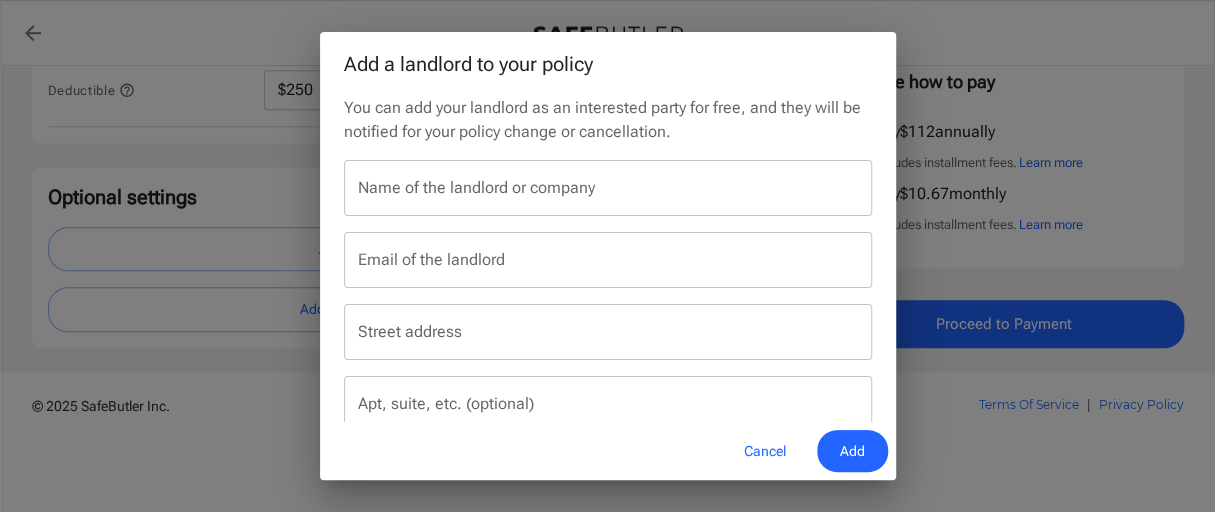 click on "Cancel" at bounding box center (765, 451) 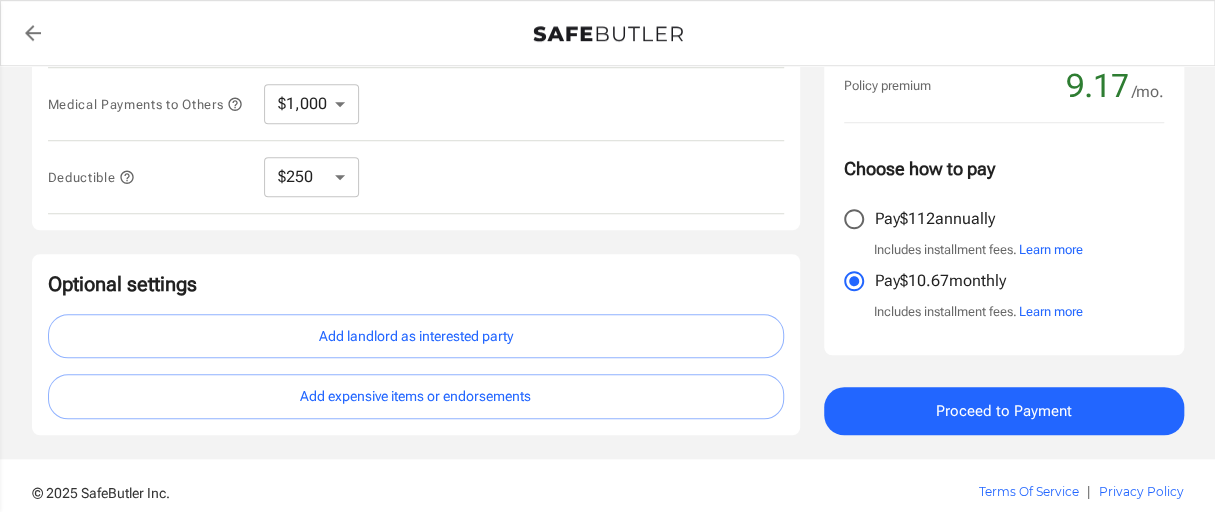 scroll, scrollTop: 763, scrollLeft: 0, axis: vertical 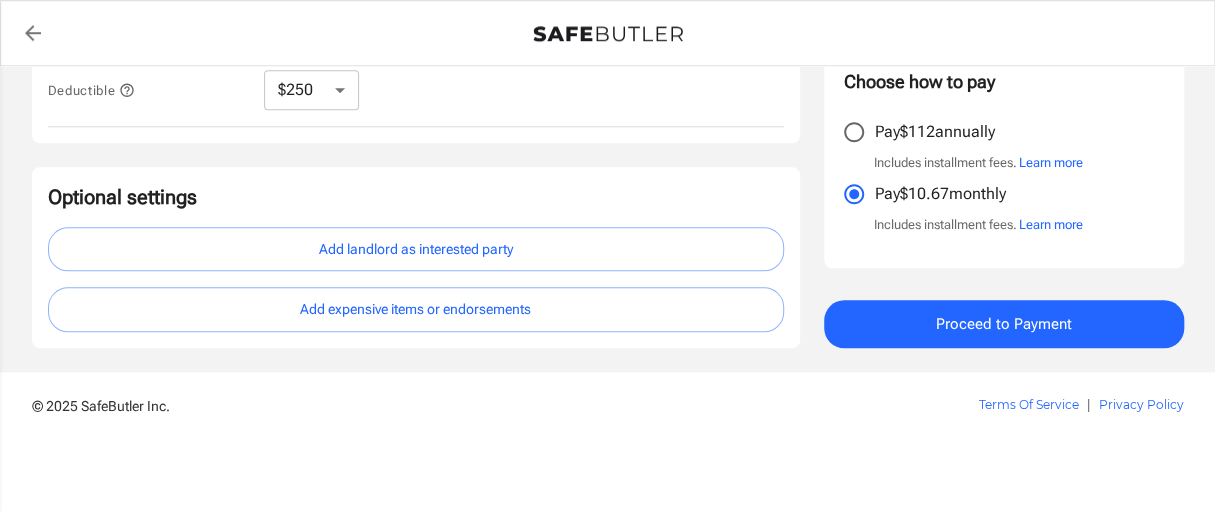 click on "Proceed to Payment" at bounding box center (1004, 324) 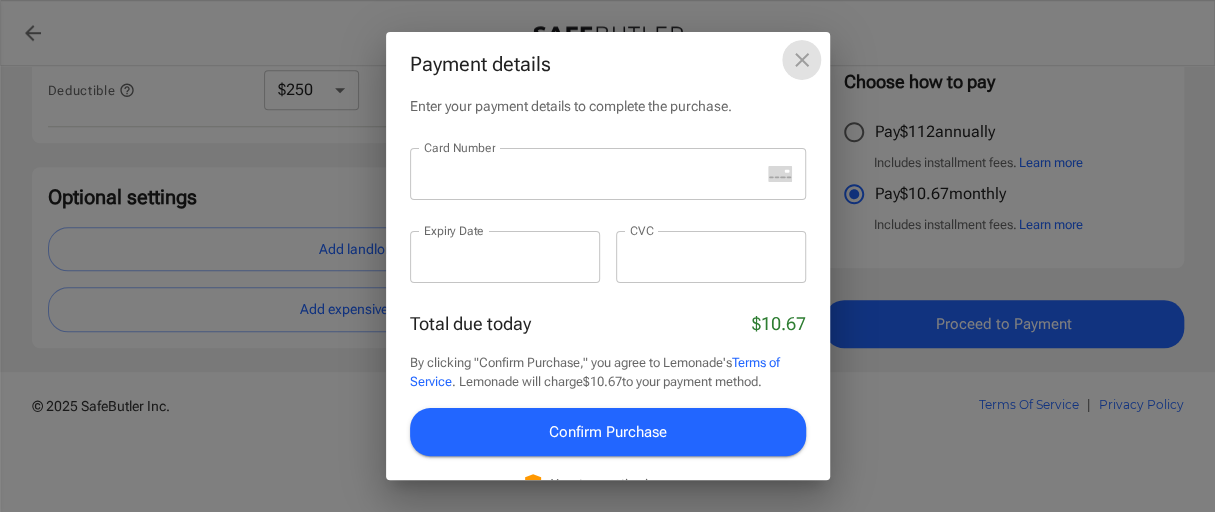 click at bounding box center (802, 60) 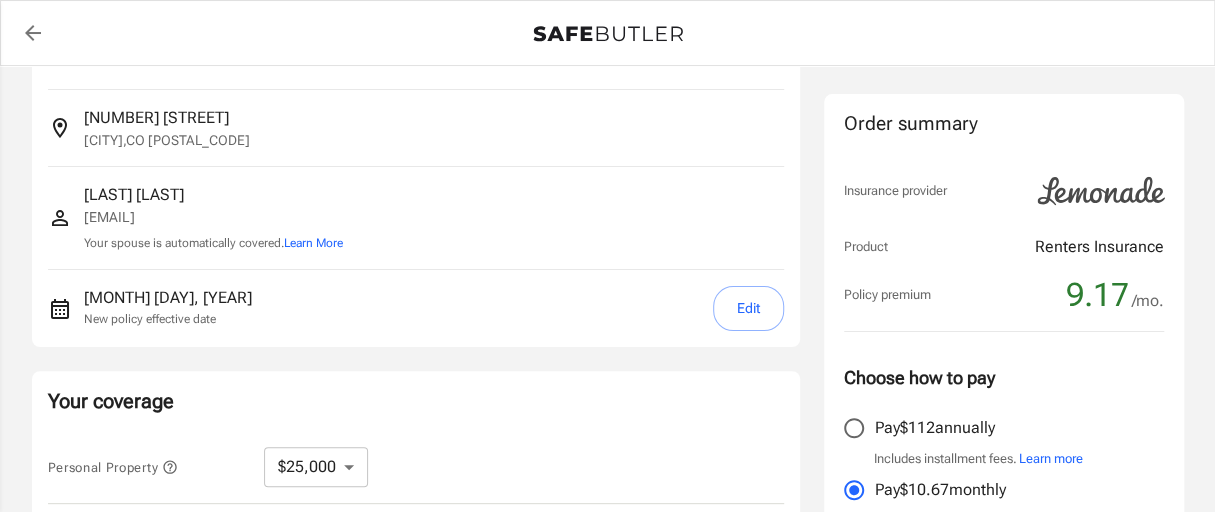 scroll, scrollTop: 0, scrollLeft: 0, axis: both 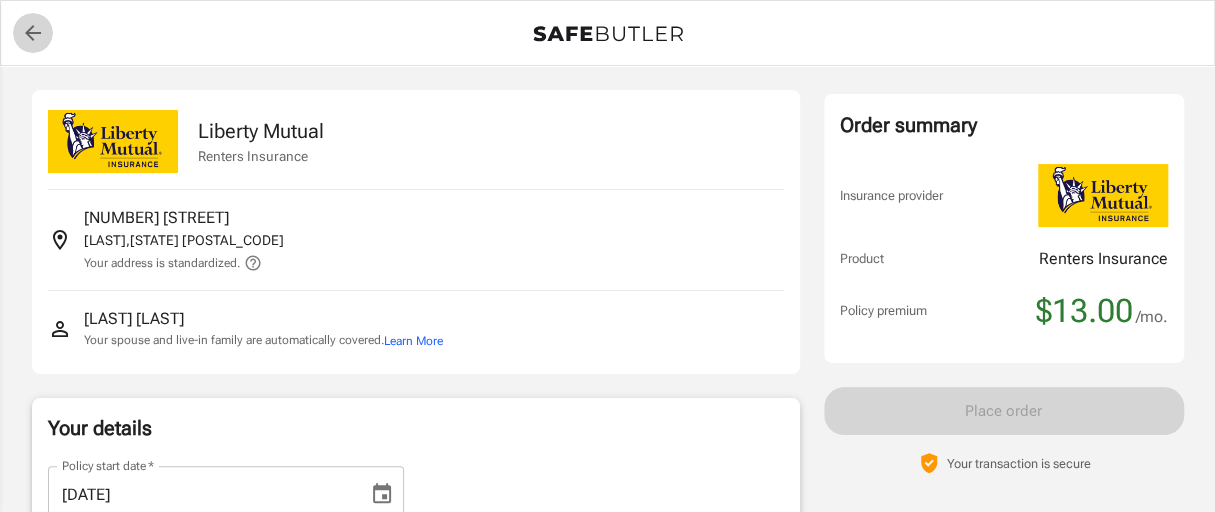 click at bounding box center (33, 33) 